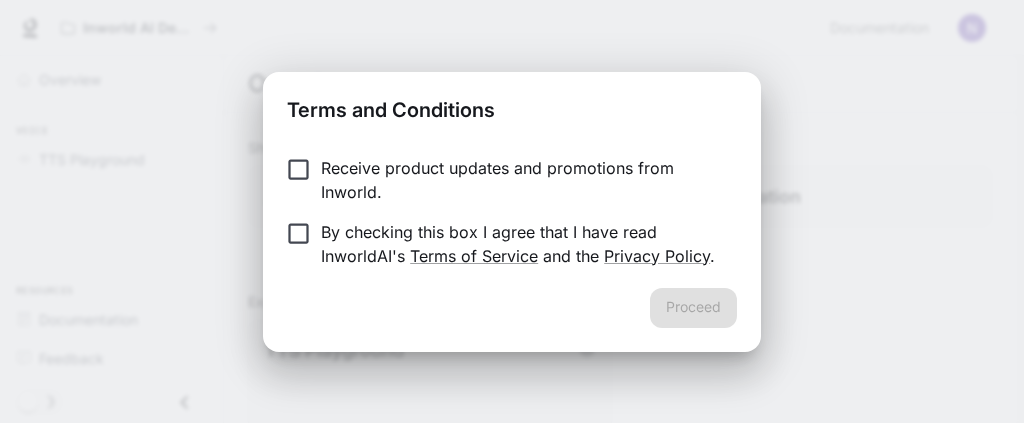 scroll, scrollTop: 0, scrollLeft: 0, axis: both 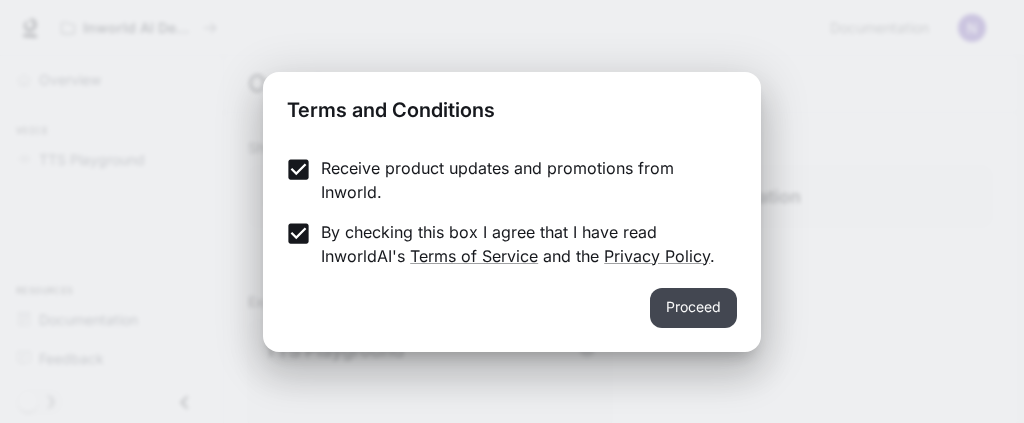 click on "Proceed" at bounding box center [693, 308] 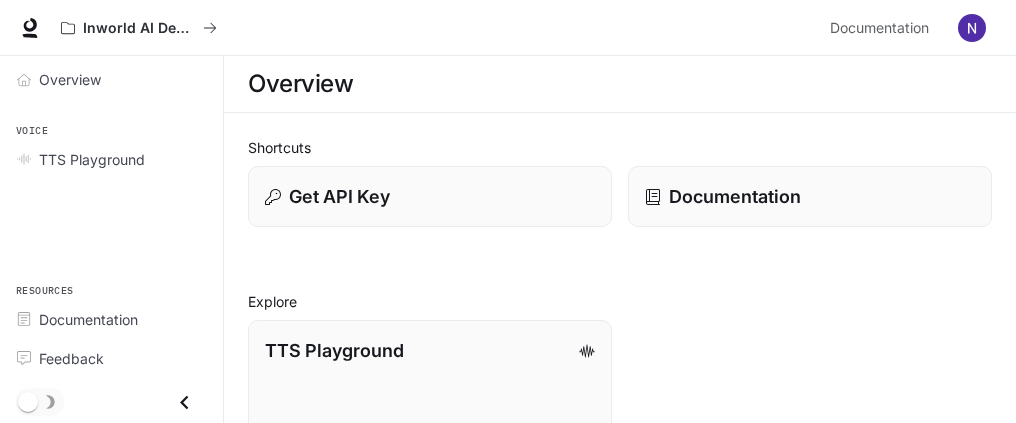 scroll, scrollTop: 192, scrollLeft: 0, axis: vertical 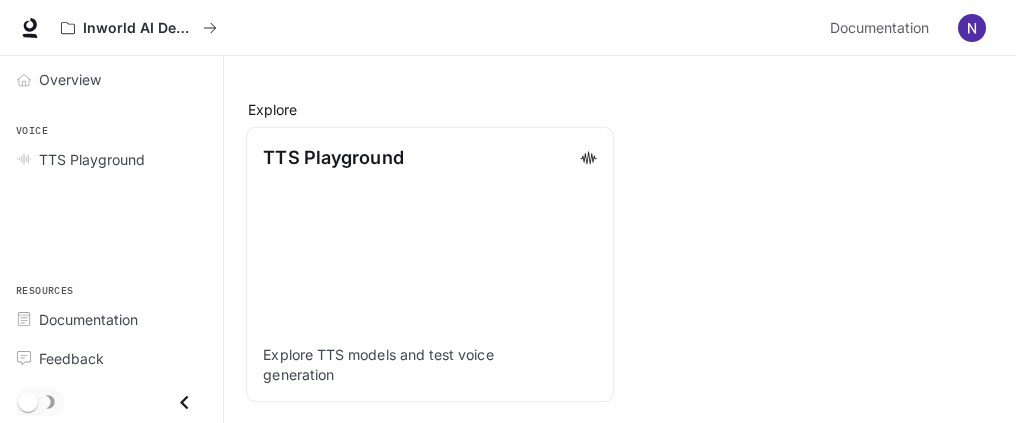 click on "TTS Playground" at bounding box center (333, 157) 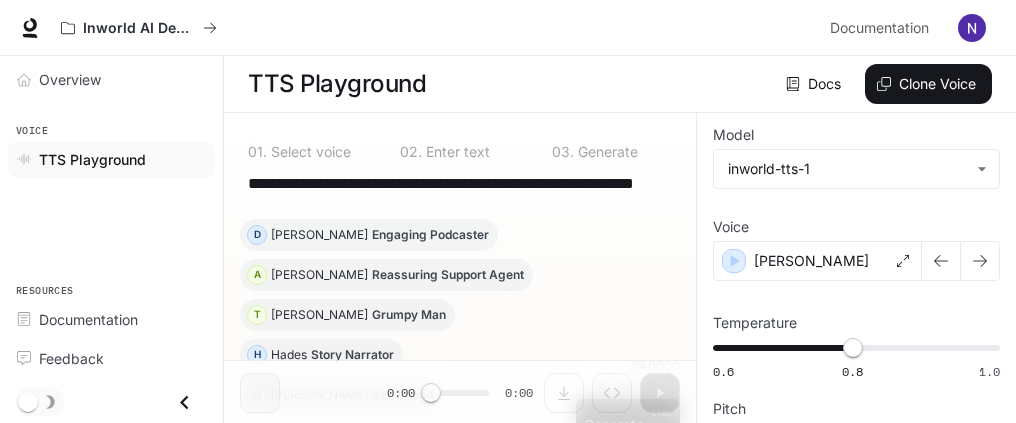 scroll, scrollTop: 131, scrollLeft: 0, axis: vertical 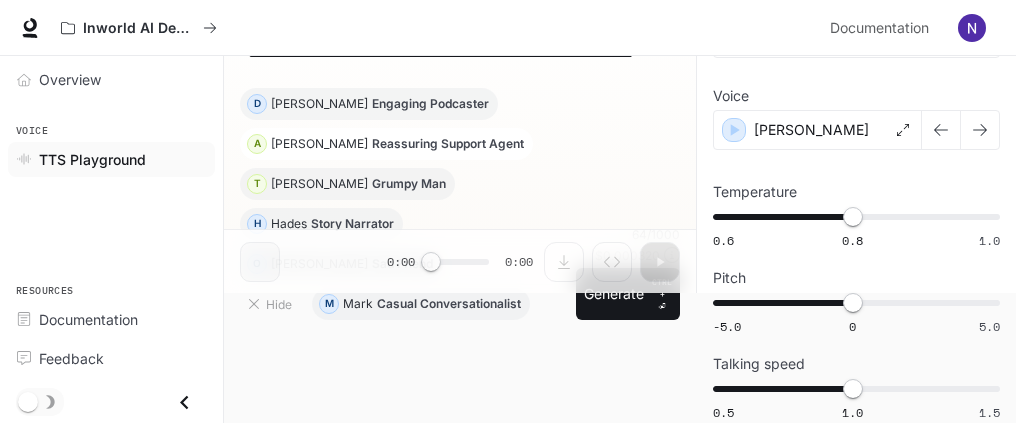 click on "Reassuring Support Agent" at bounding box center (448, 144) 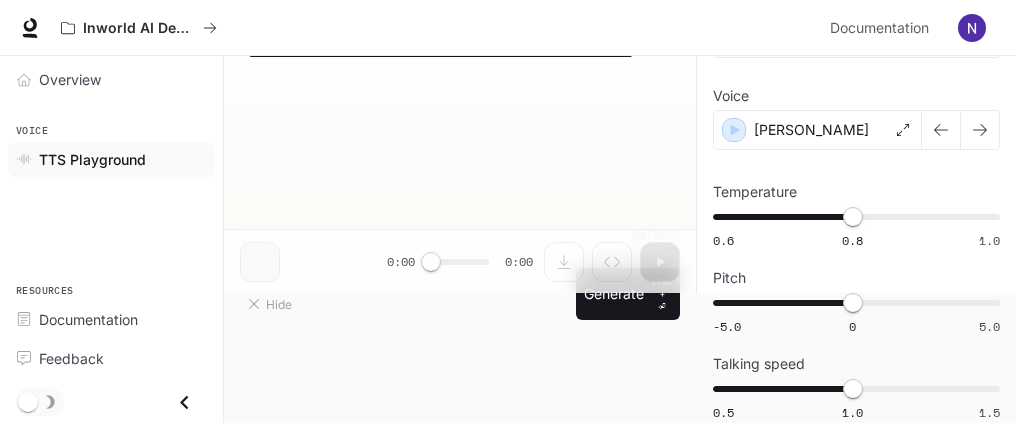 type on "**********" 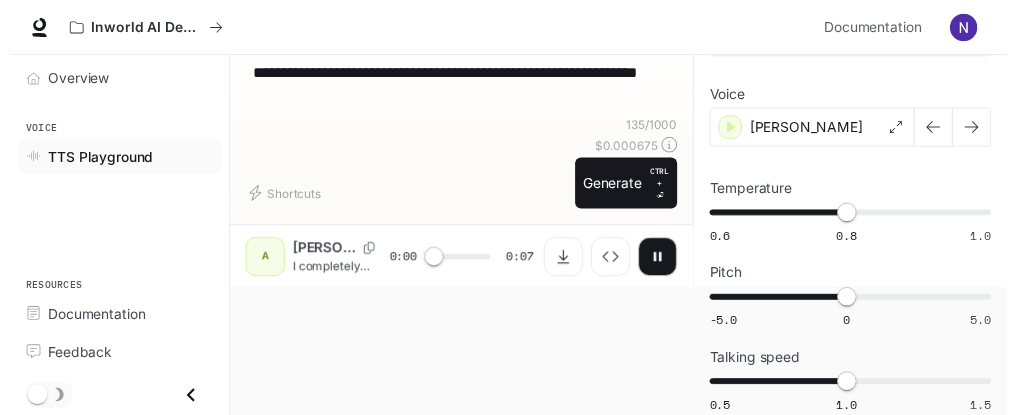 scroll, scrollTop: 31, scrollLeft: 0, axis: vertical 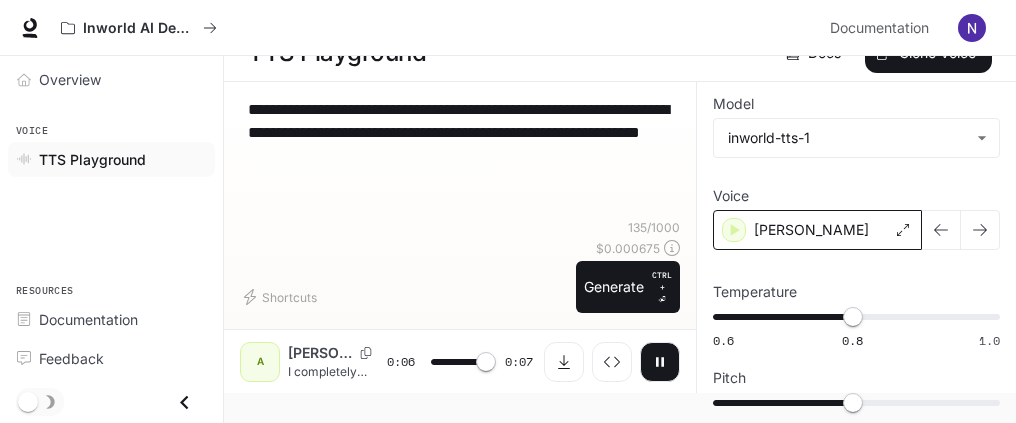 type on "*" 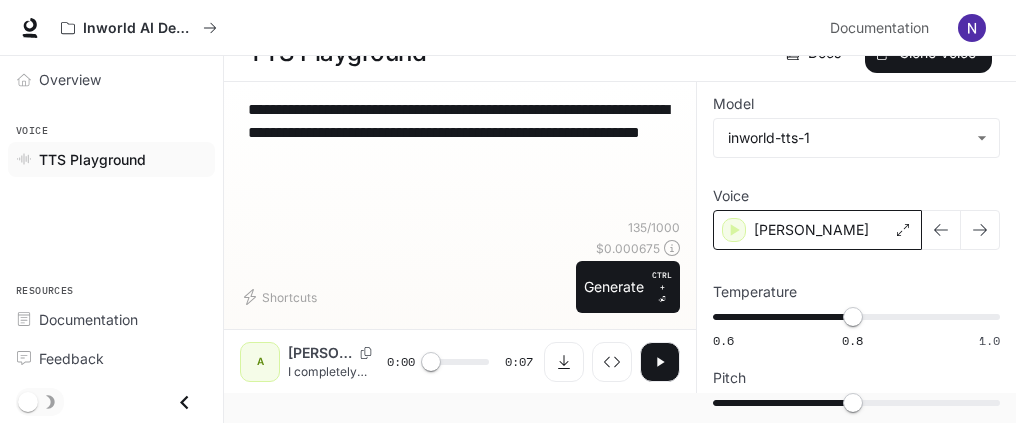 click 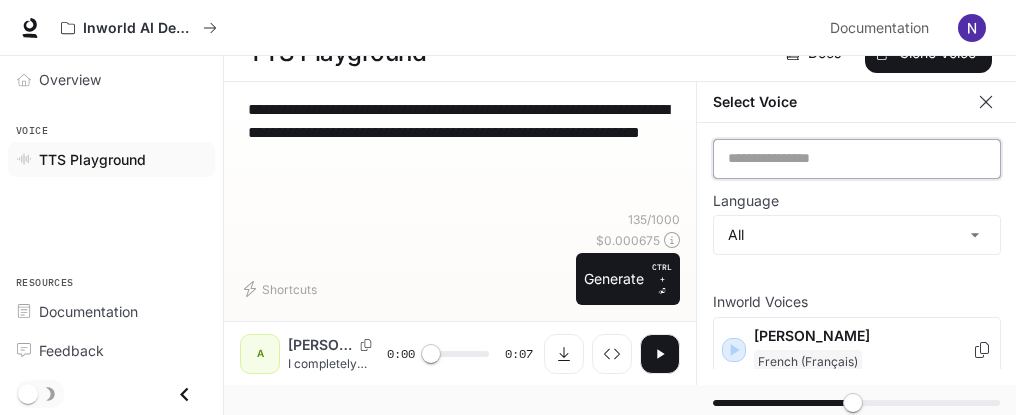 click at bounding box center (857, 159) 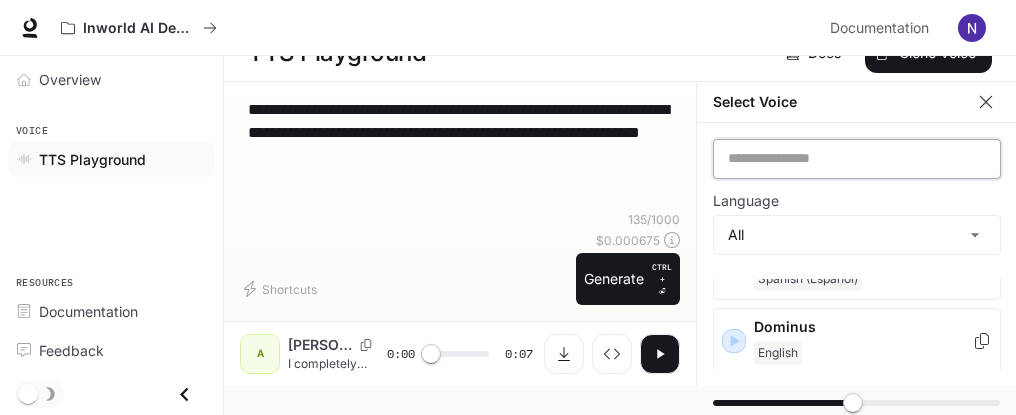 scroll, scrollTop: 800, scrollLeft: 0, axis: vertical 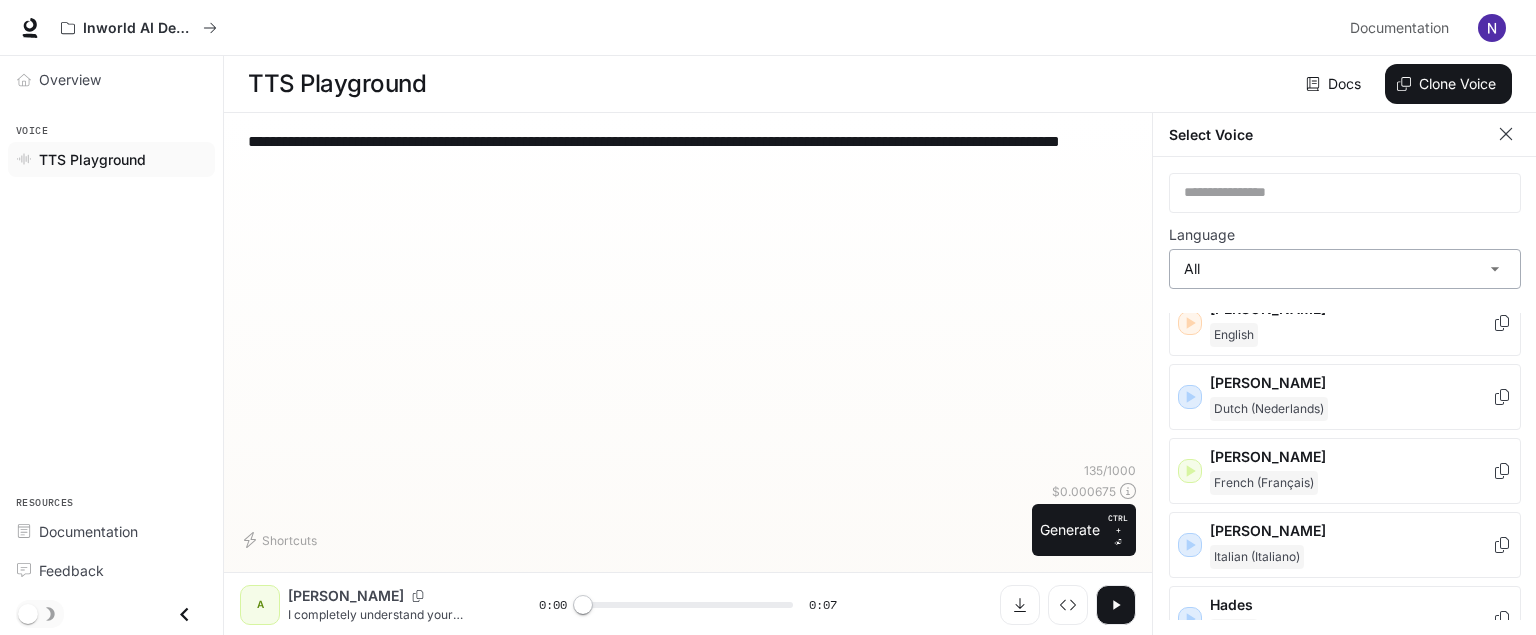 click on "**********" at bounding box center (768, 318) 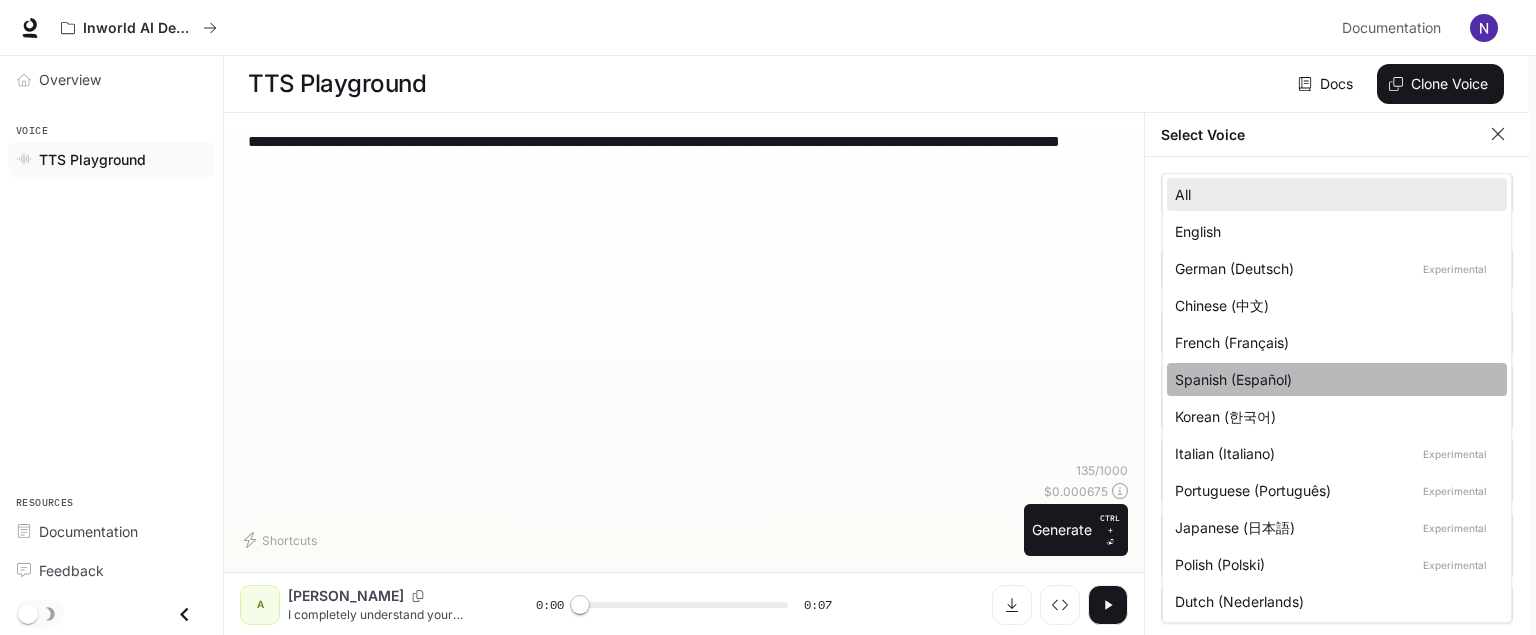 click on "Spanish (Español)" at bounding box center (1333, 379) 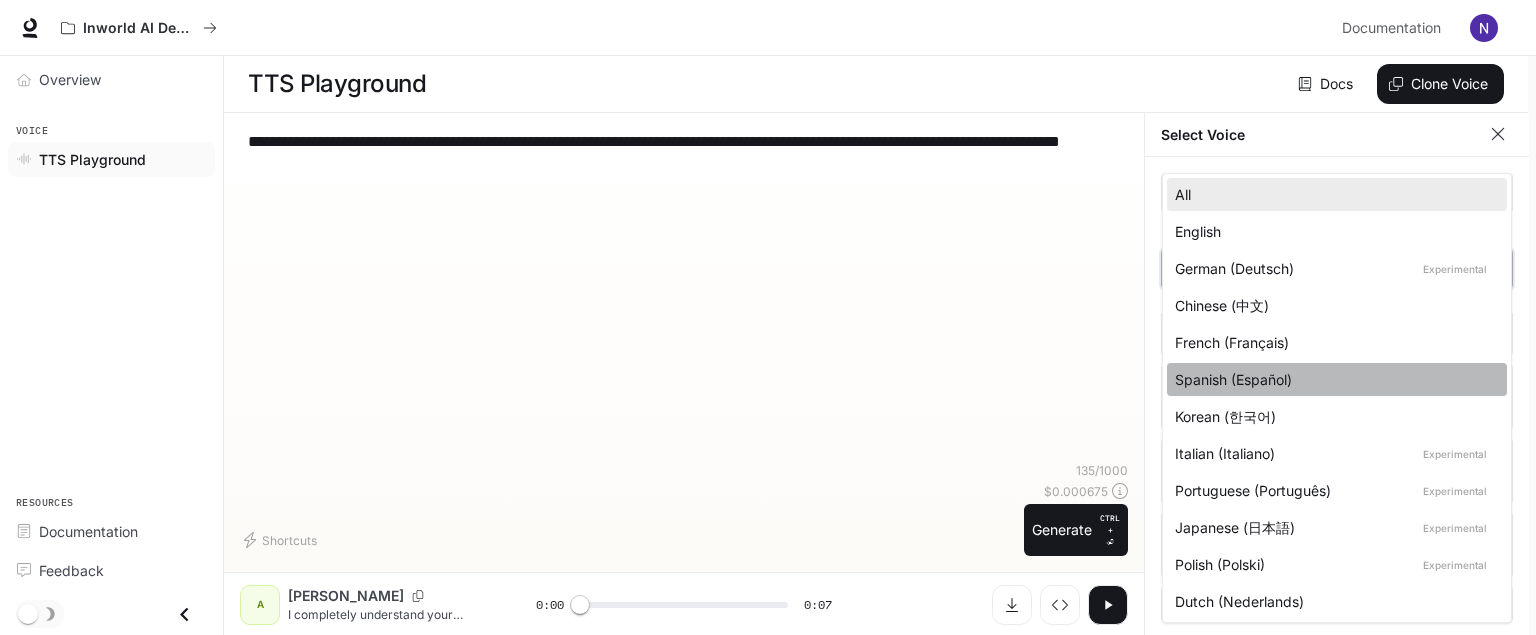 type on "*****" 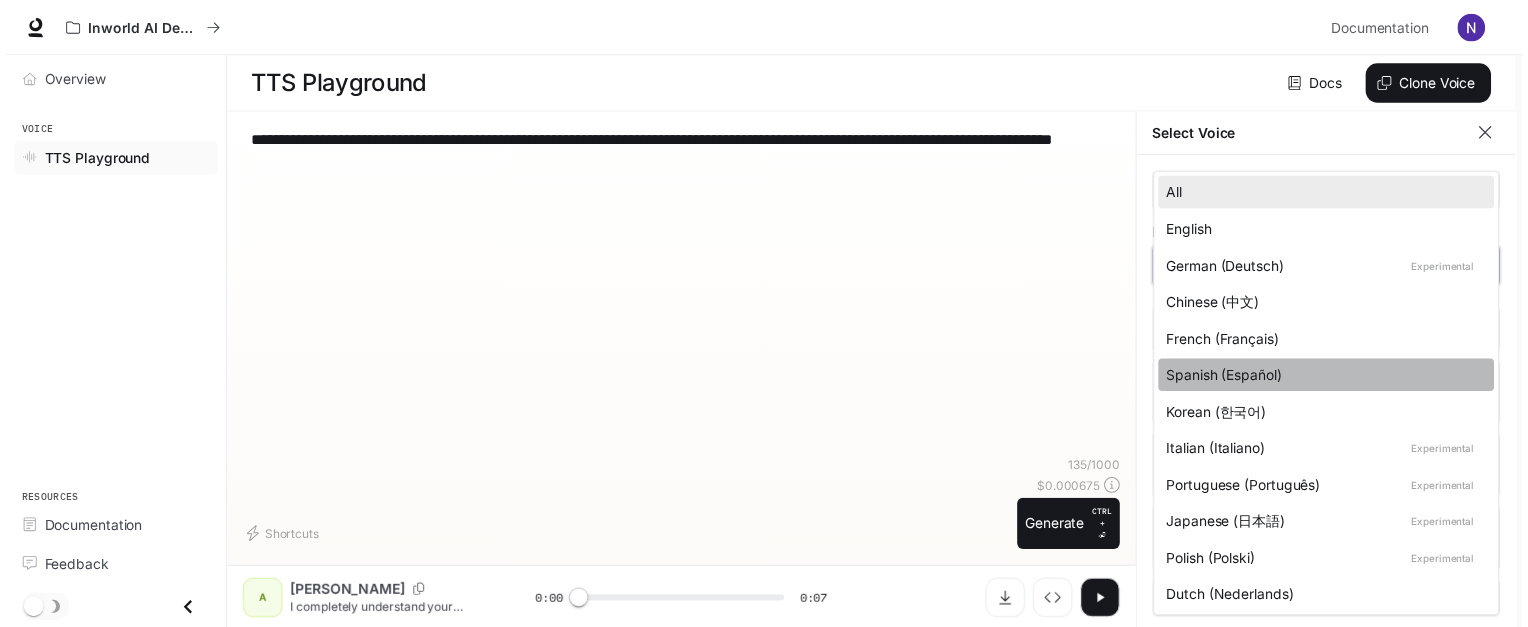 scroll, scrollTop: 16, scrollLeft: 0, axis: vertical 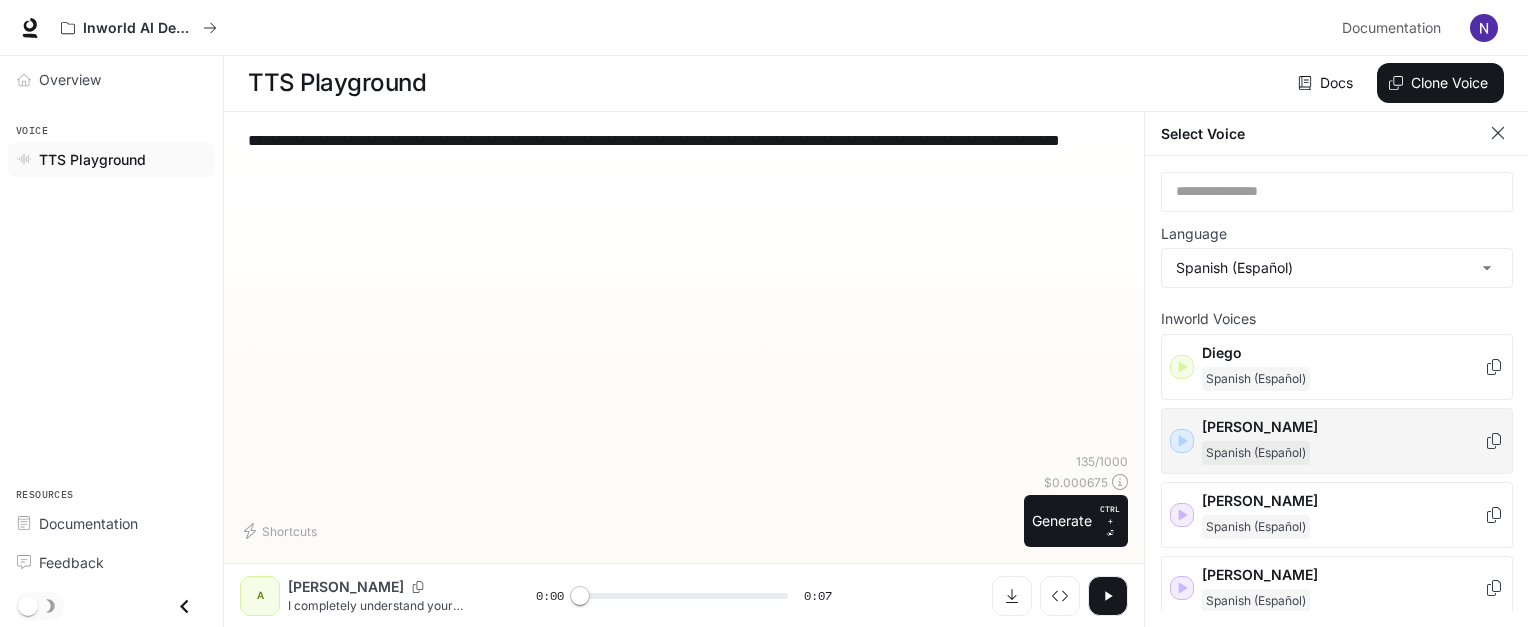 click on "[PERSON_NAME]" at bounding box center [1343, 427] 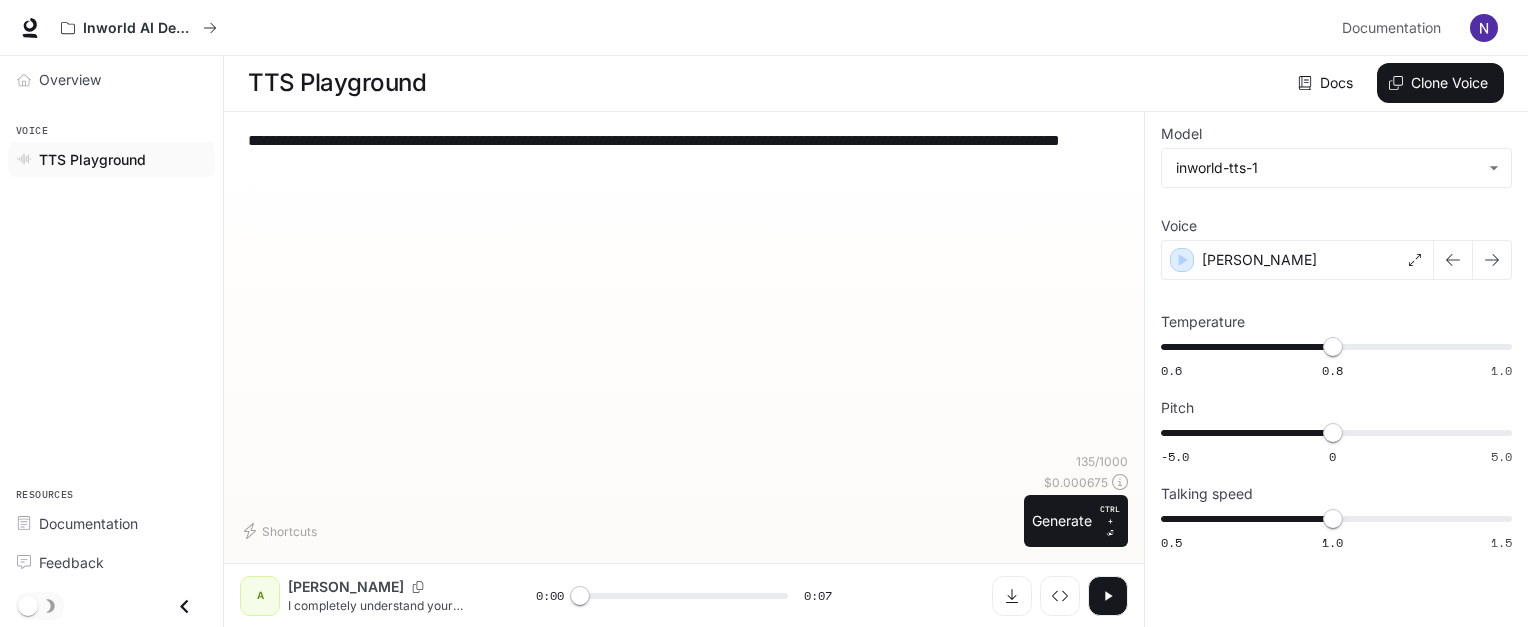 scroll, scrollTop: 0, scrollLeft: 0, axis: both 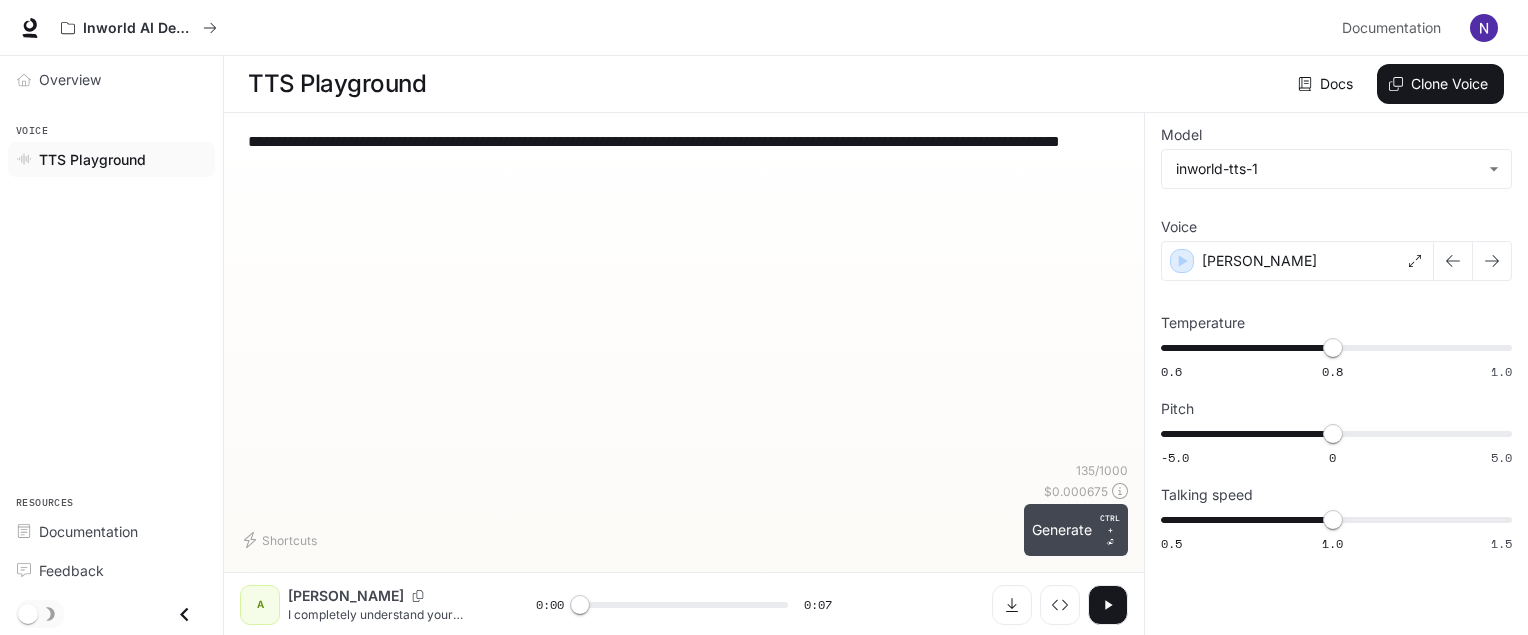 click on "Generate CTRL +  ⏎" at bounding box center [1076, 530] 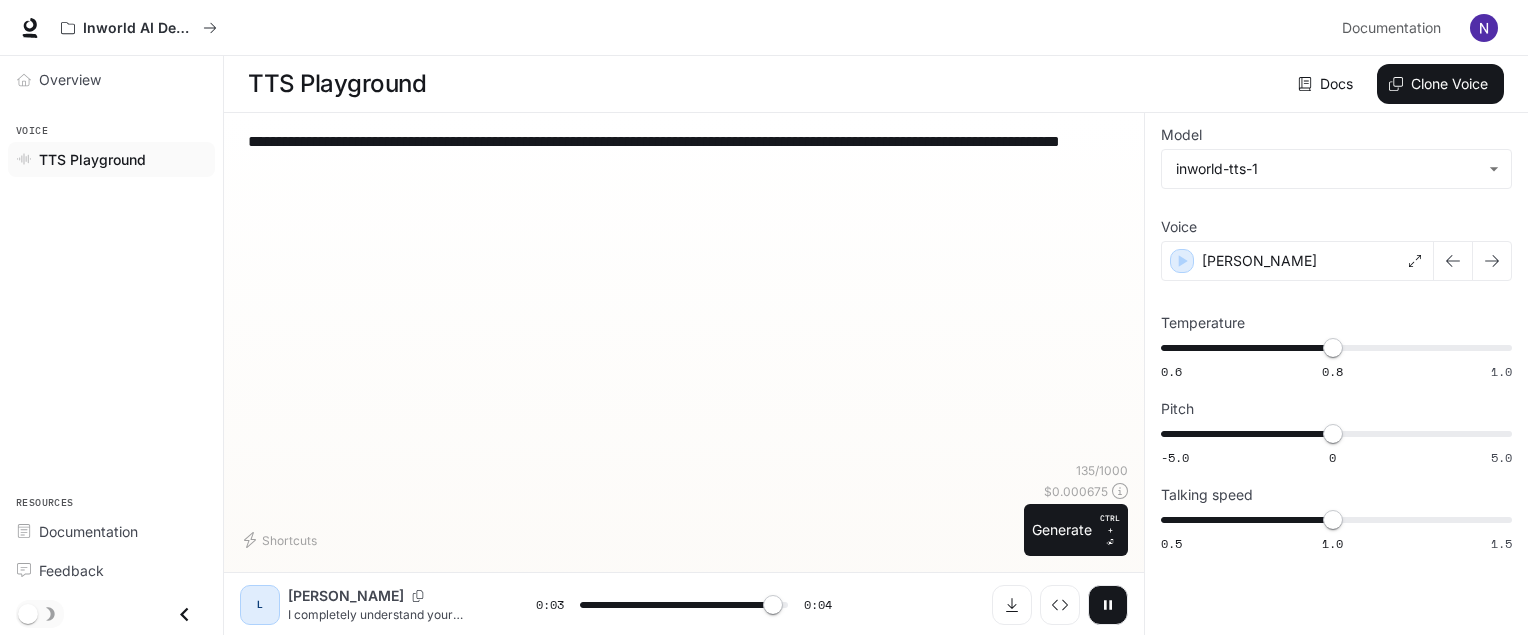 type on "*" 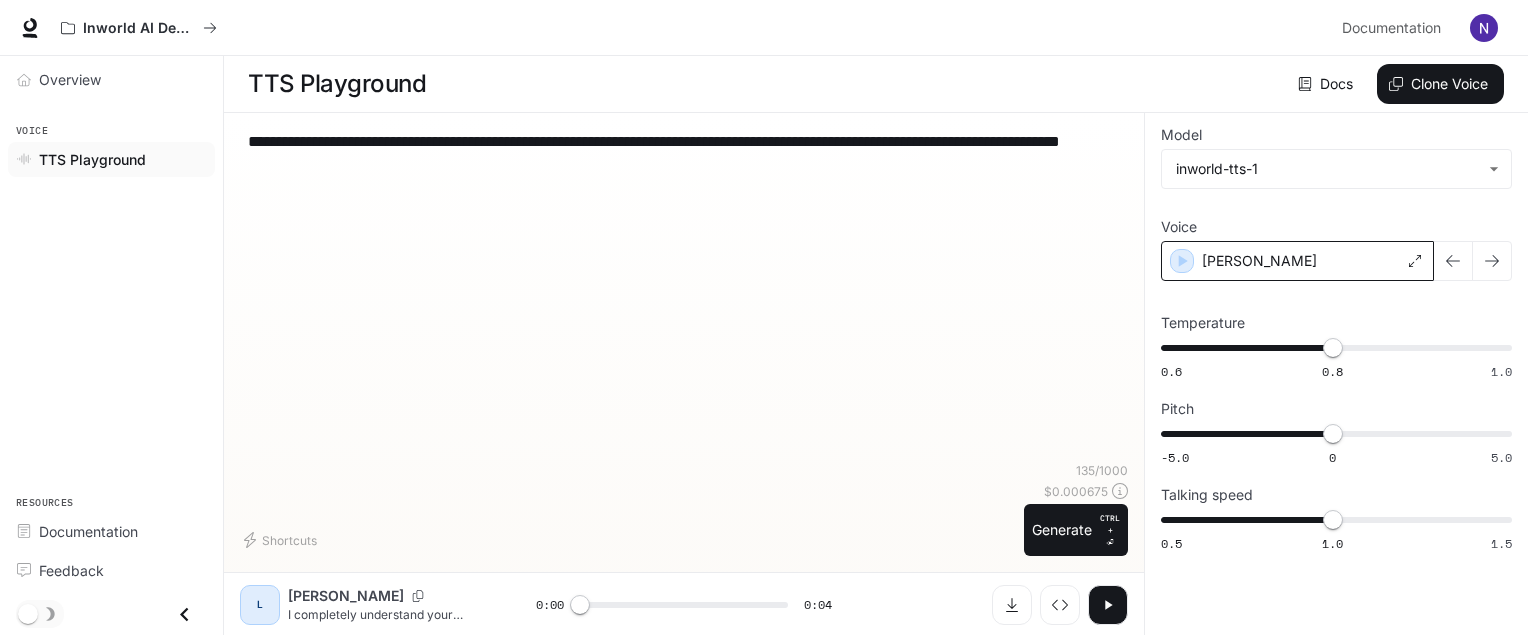 click 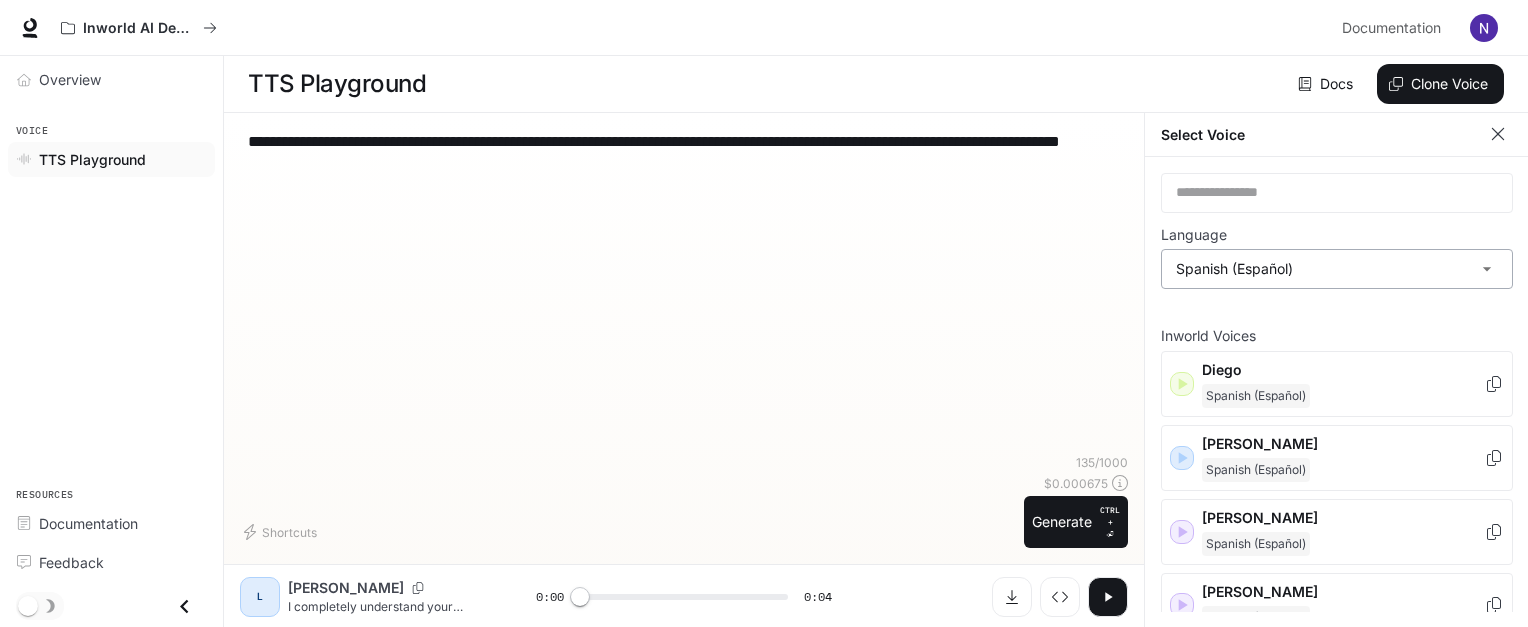 click on "**********" at bounding box center (764, 314) 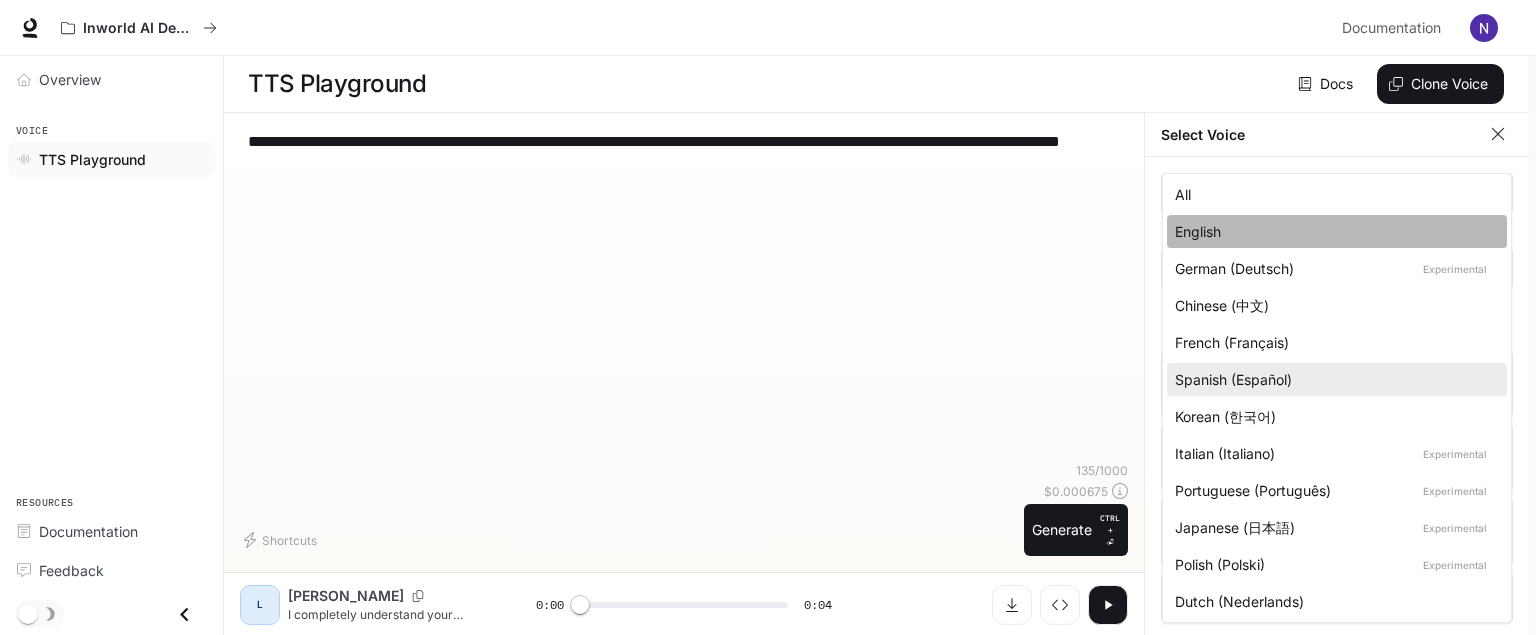 drag, startPoint x: 1199, startPoint y: 223, endPoint x: 1270, endPoint y: 244, distance: 74.04053 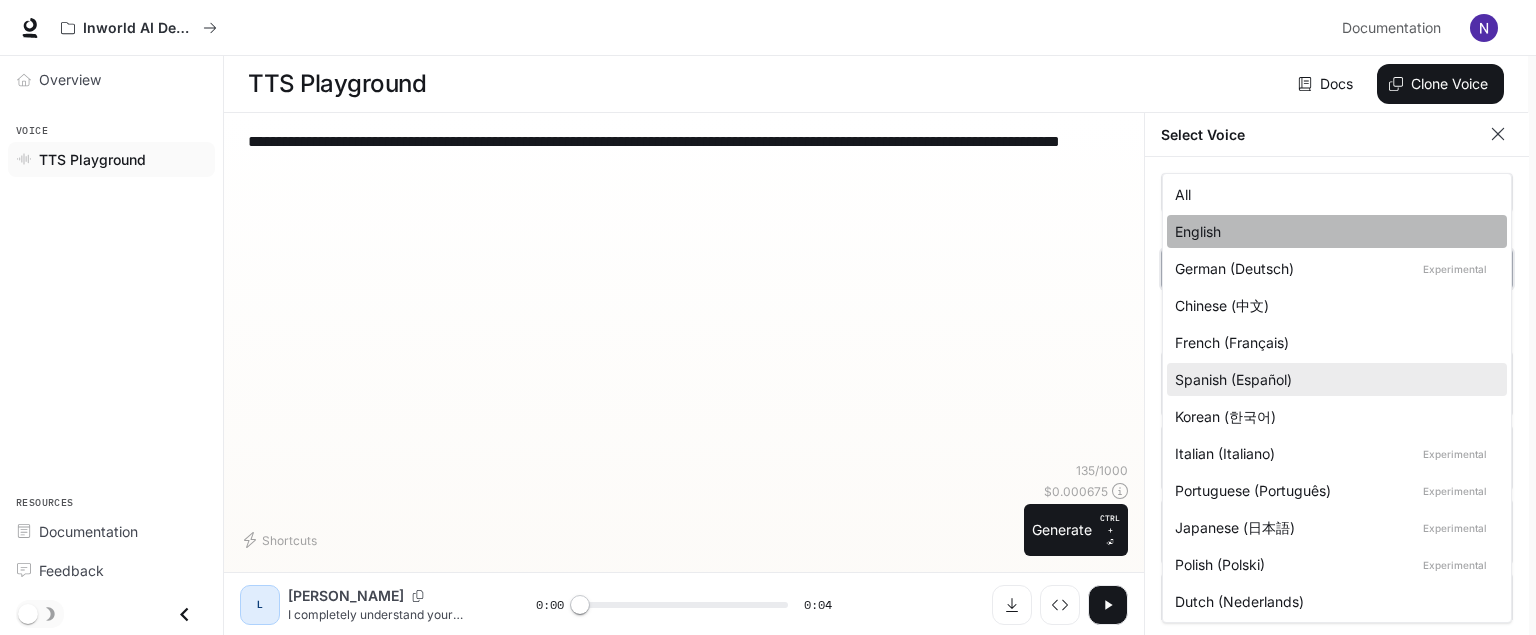 type on "*****" 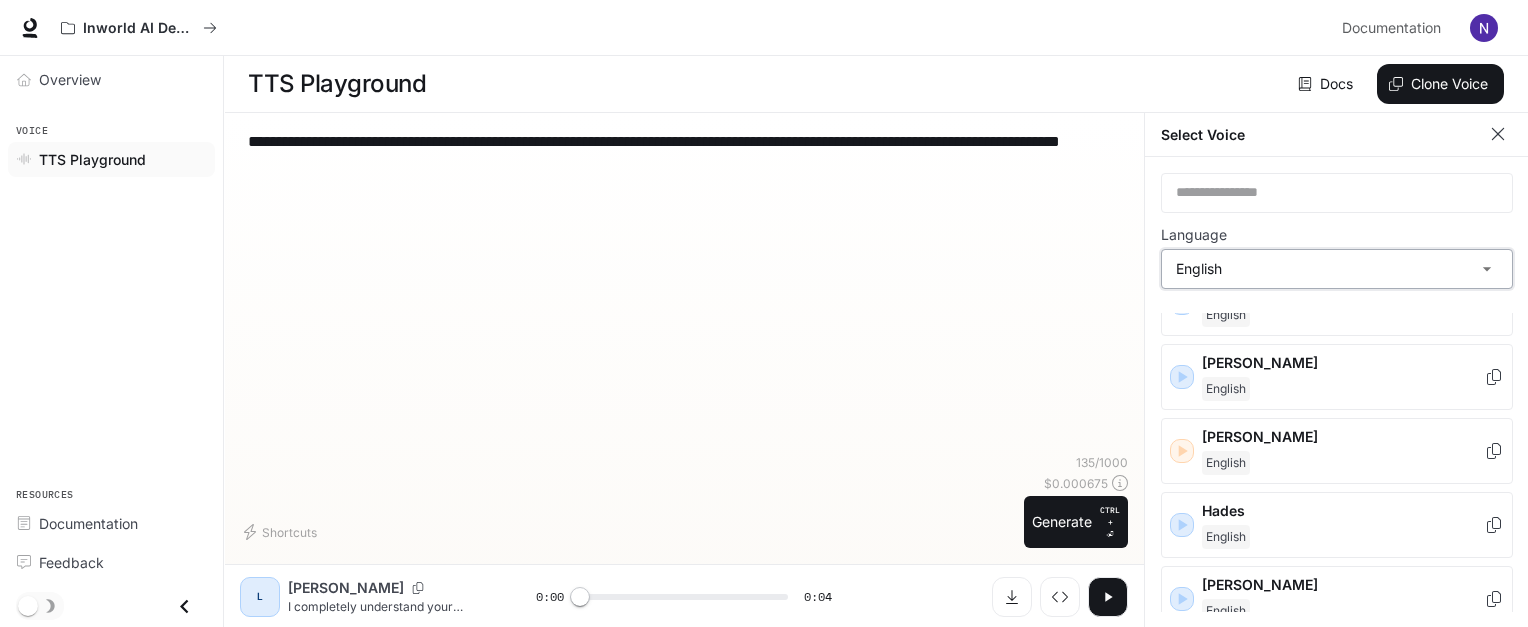 scroll, scrollTop: 600, scrollLeft: 0, axis: vertical 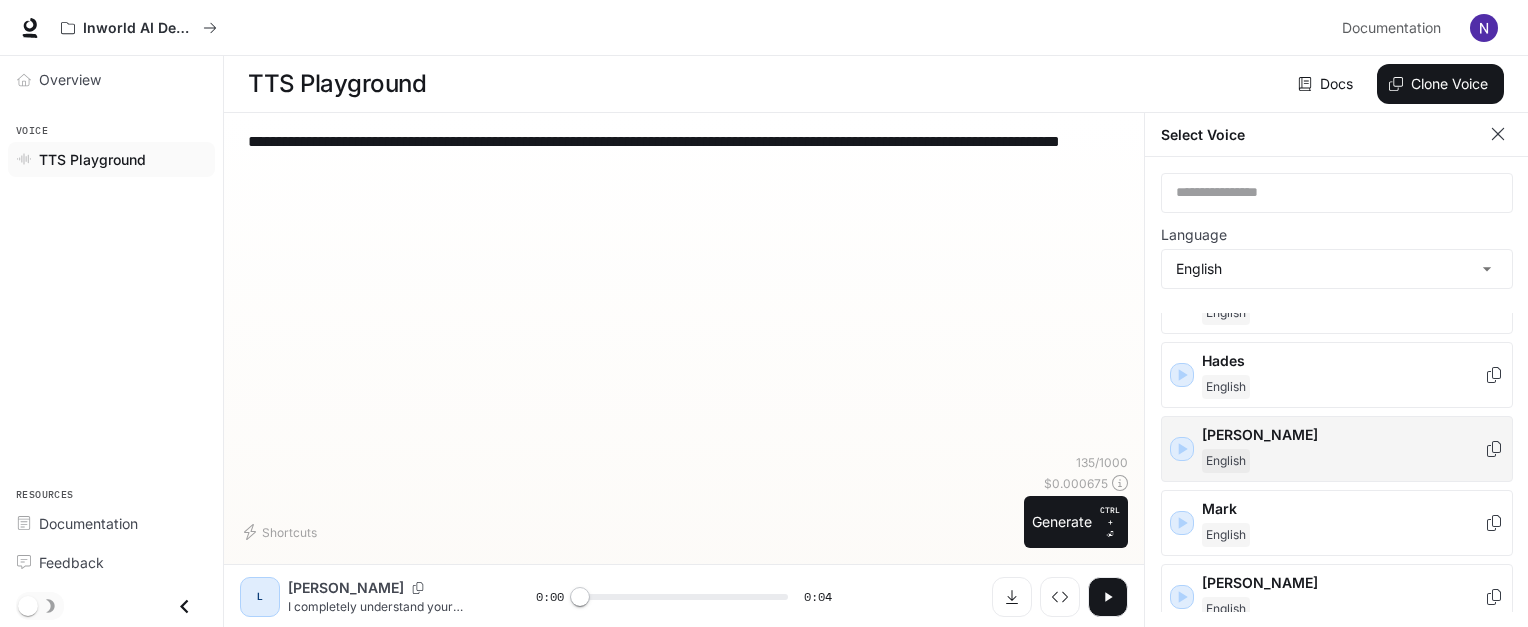 click on "English" at bounding box center (1226, 461) 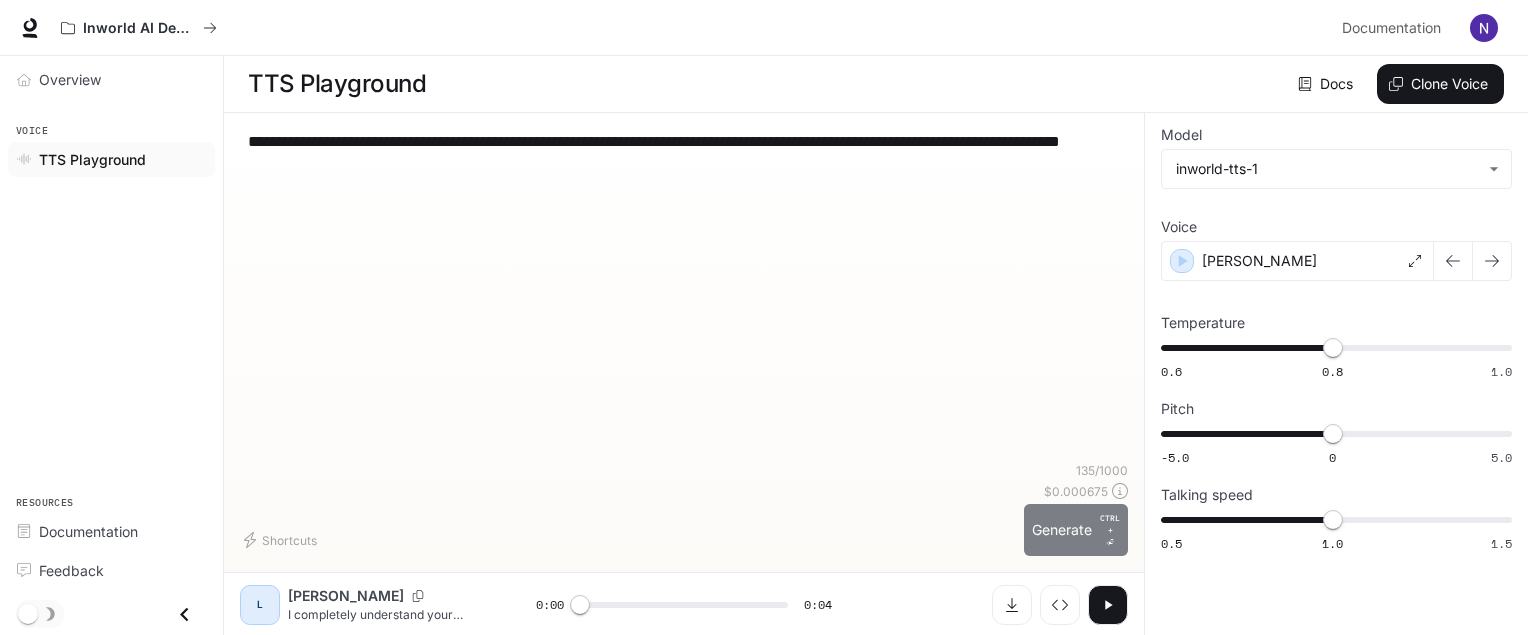 click on "Generate CTRL +  ⏎" at bounding box center [1076, 530] 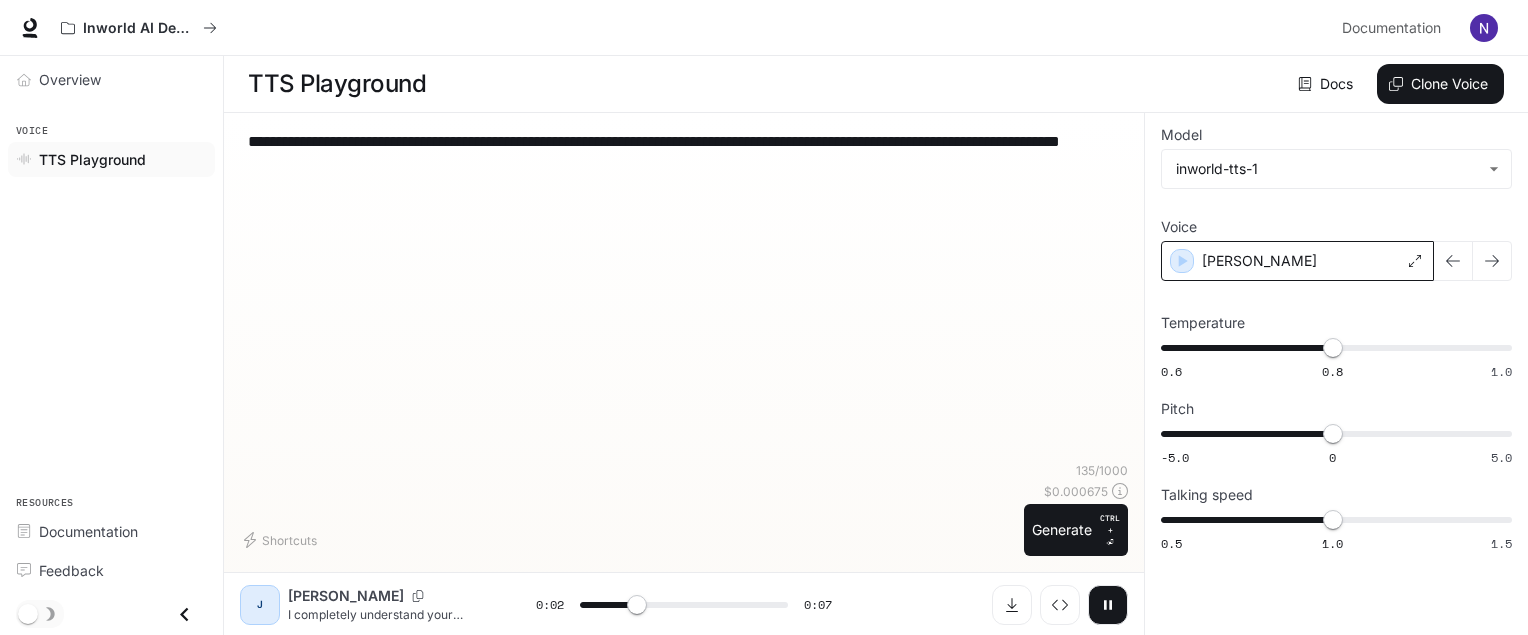 click 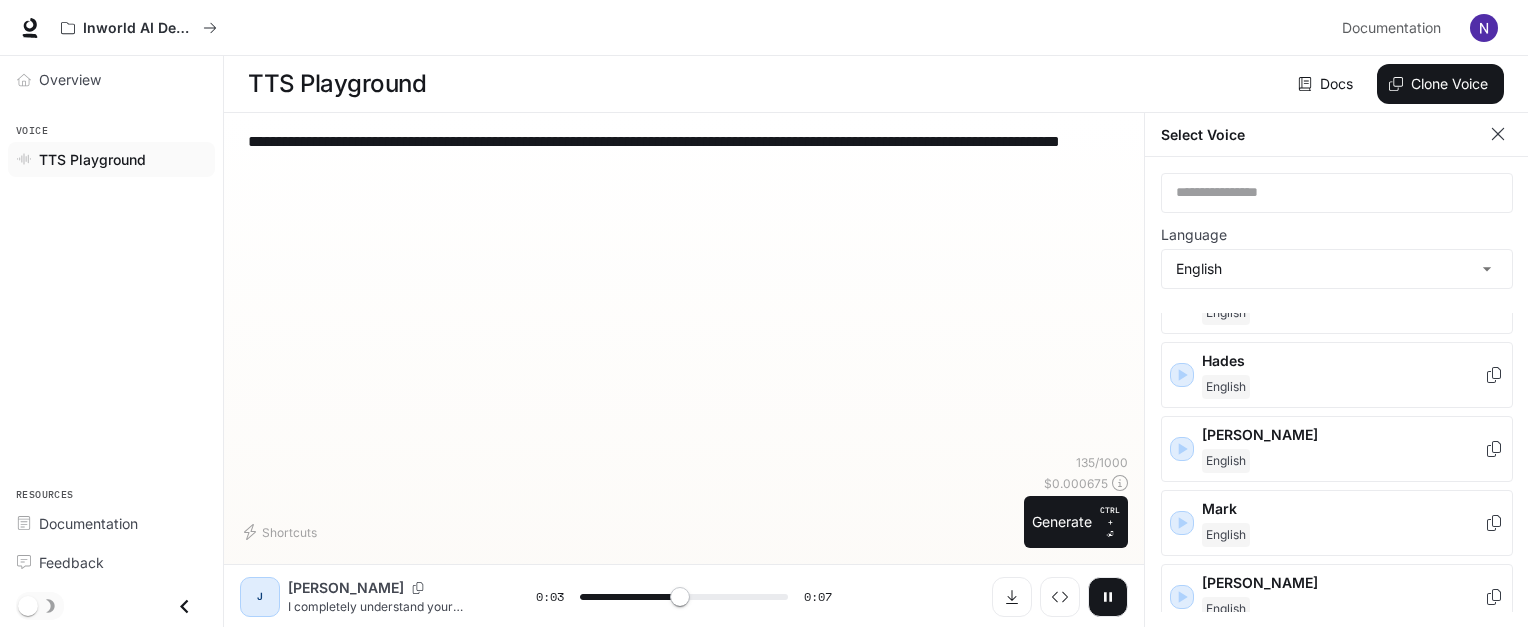 scroll, scrollTop: 750, scrollLeft: 0, axis: vertical 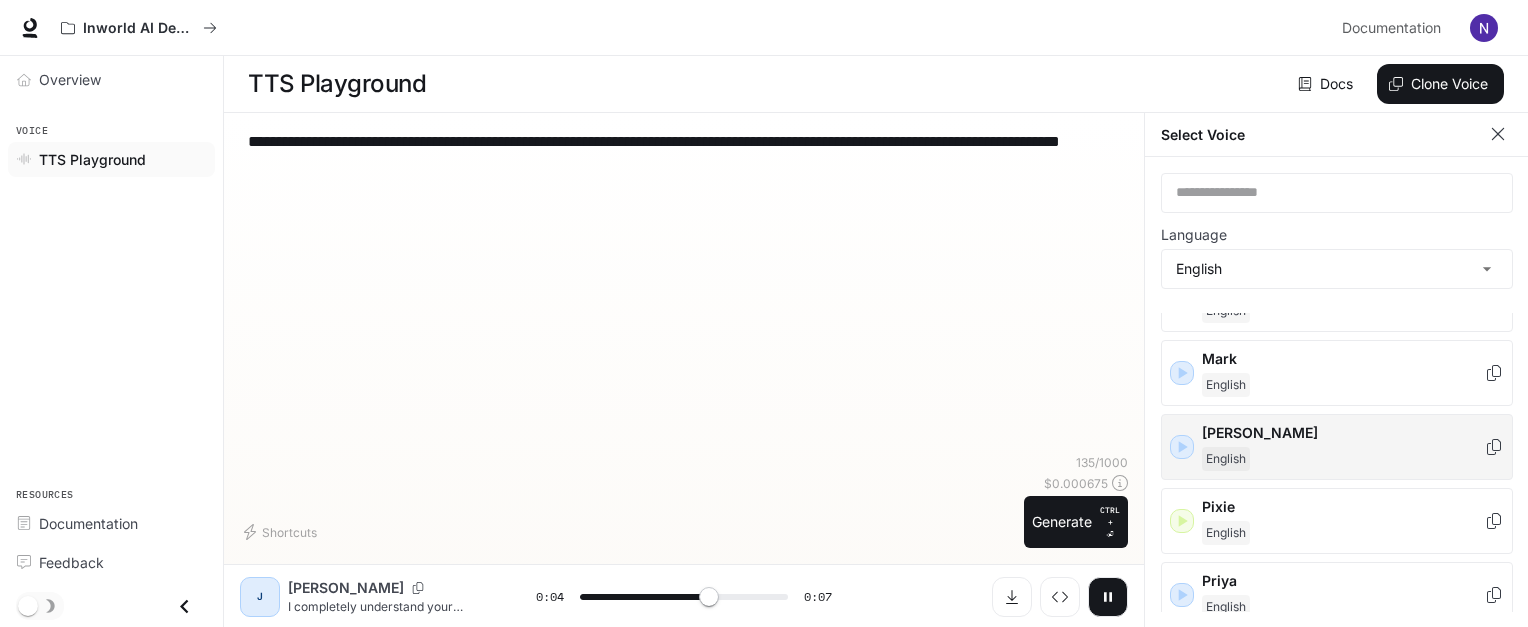 click on "English" at bounding box center (1226, 459) 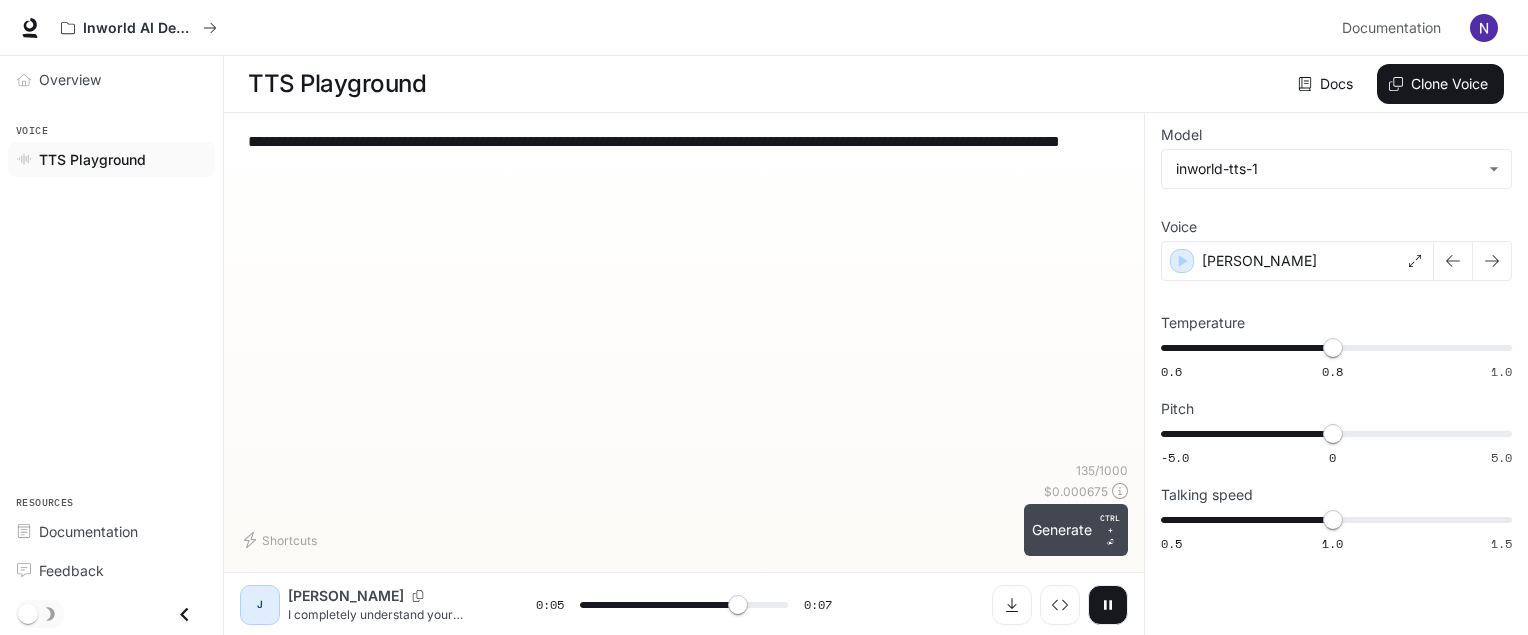 click on "Generate CTRL +  ⏎" at bounding box center [1076, 530] 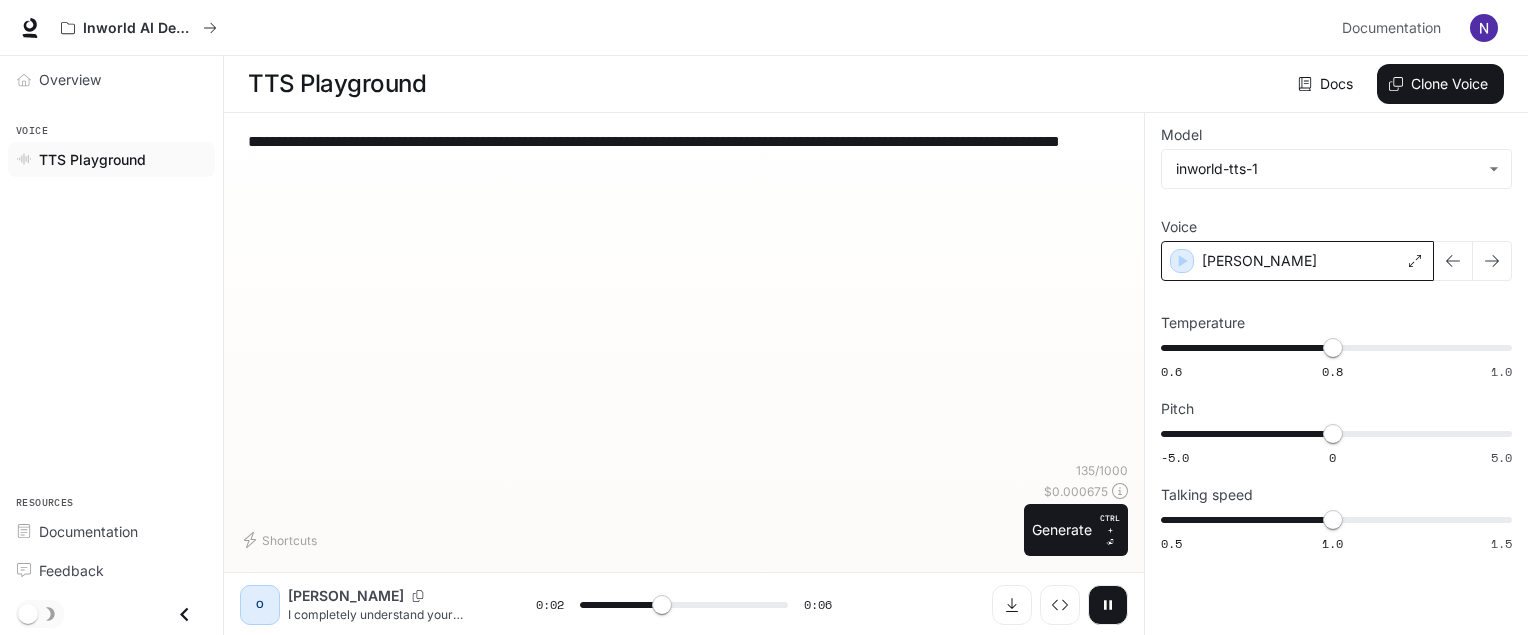 click on "[PERSON_NAME]" at bounding box center [1297, 261] 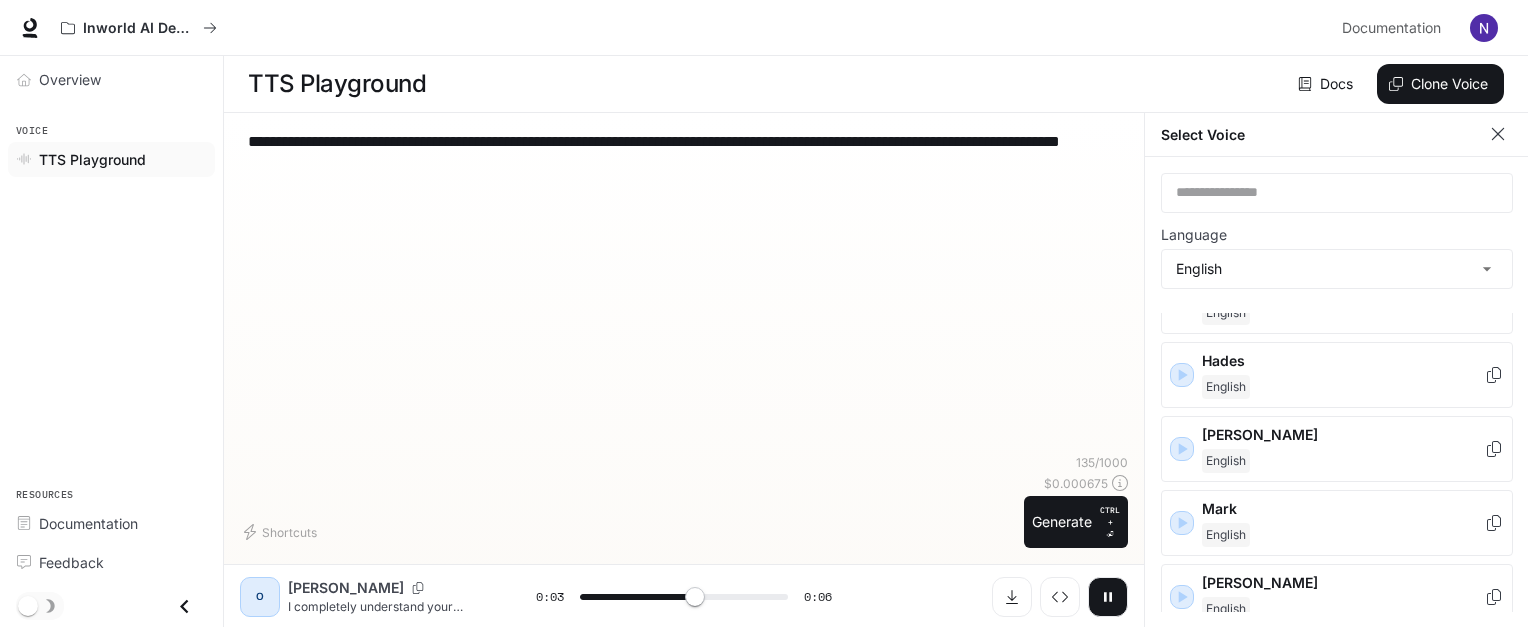 scroll, scrollTop: 1050, scrollLeft: 0, axis: vertical 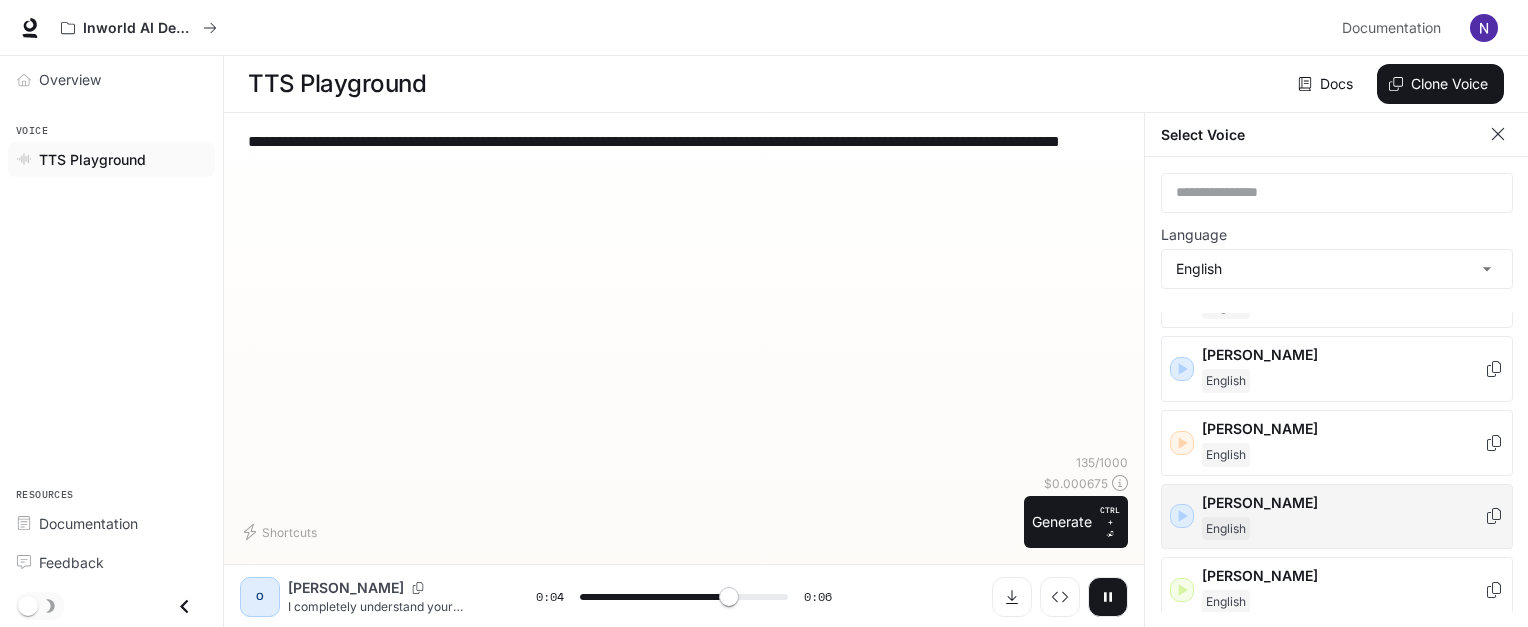 click on "English" at bounding box center [1226, 529] 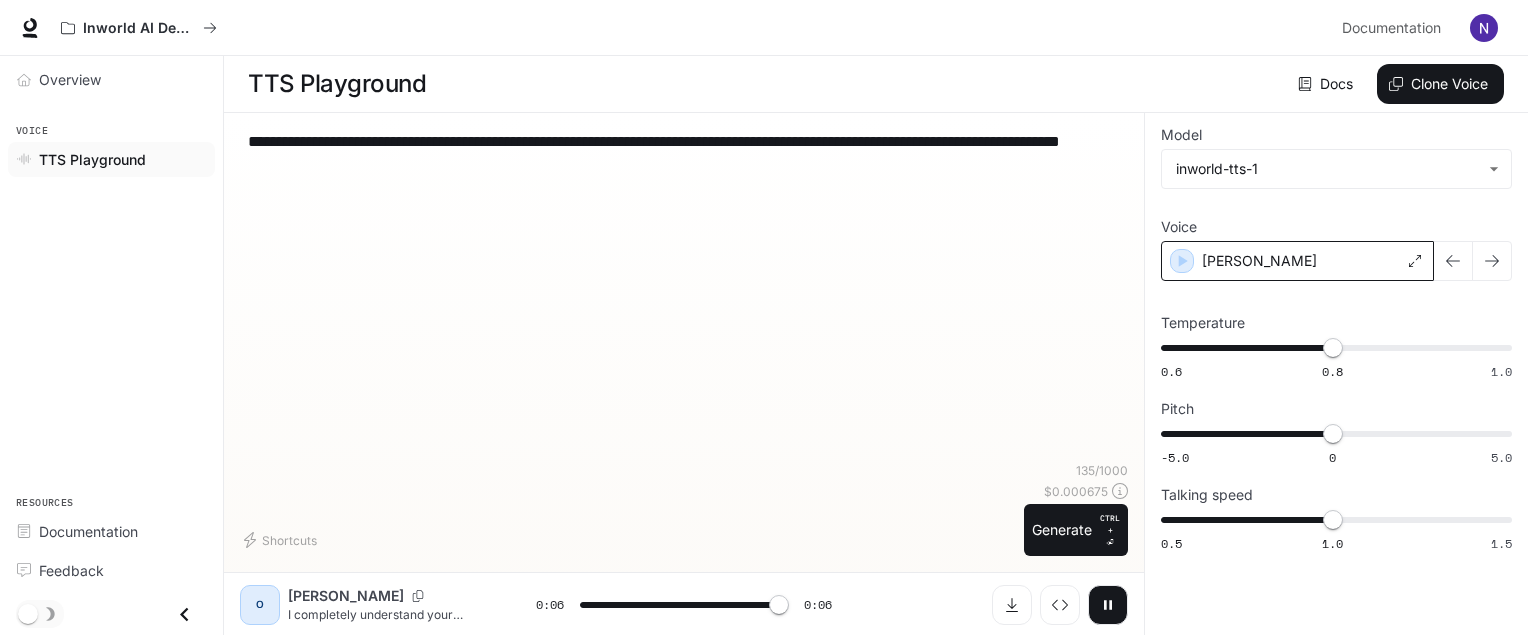 click on "[PERSON_NAME]" at bounding box center (1297, 261) 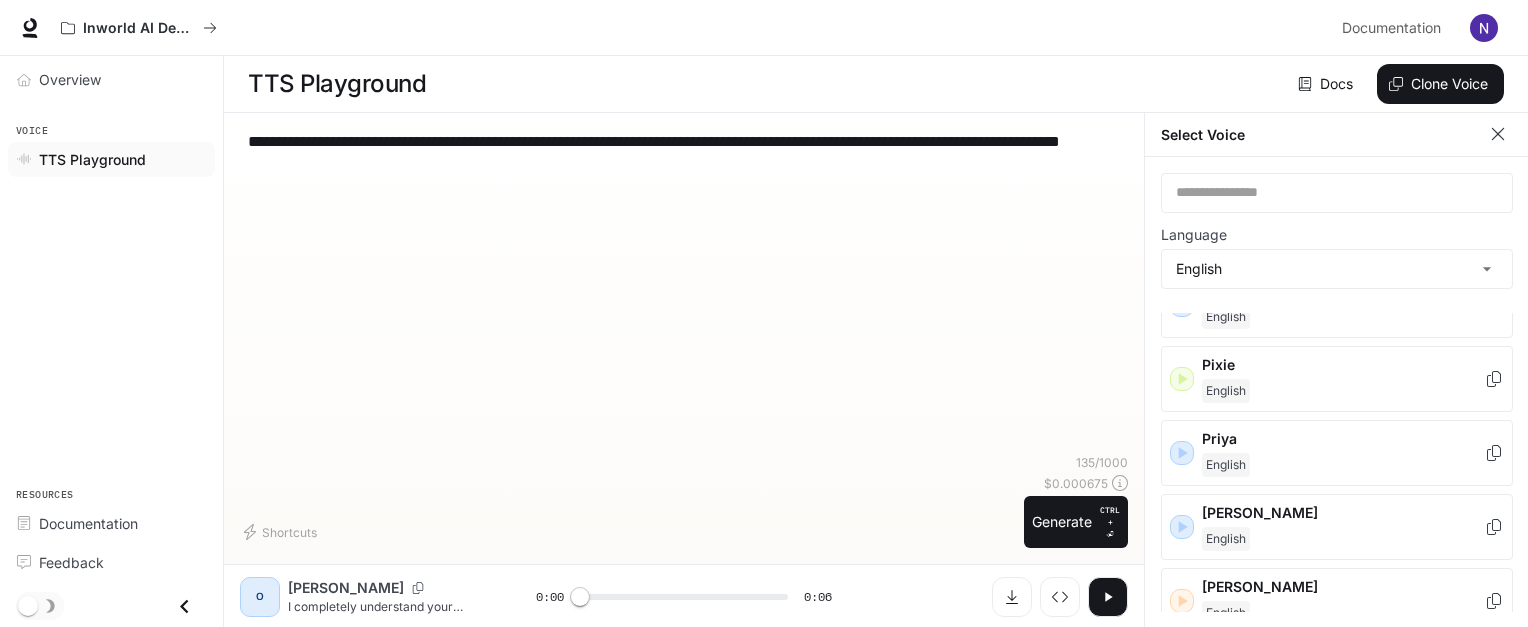scroll, scrollTop: 743, scrollLeft: 0, axis: vertical 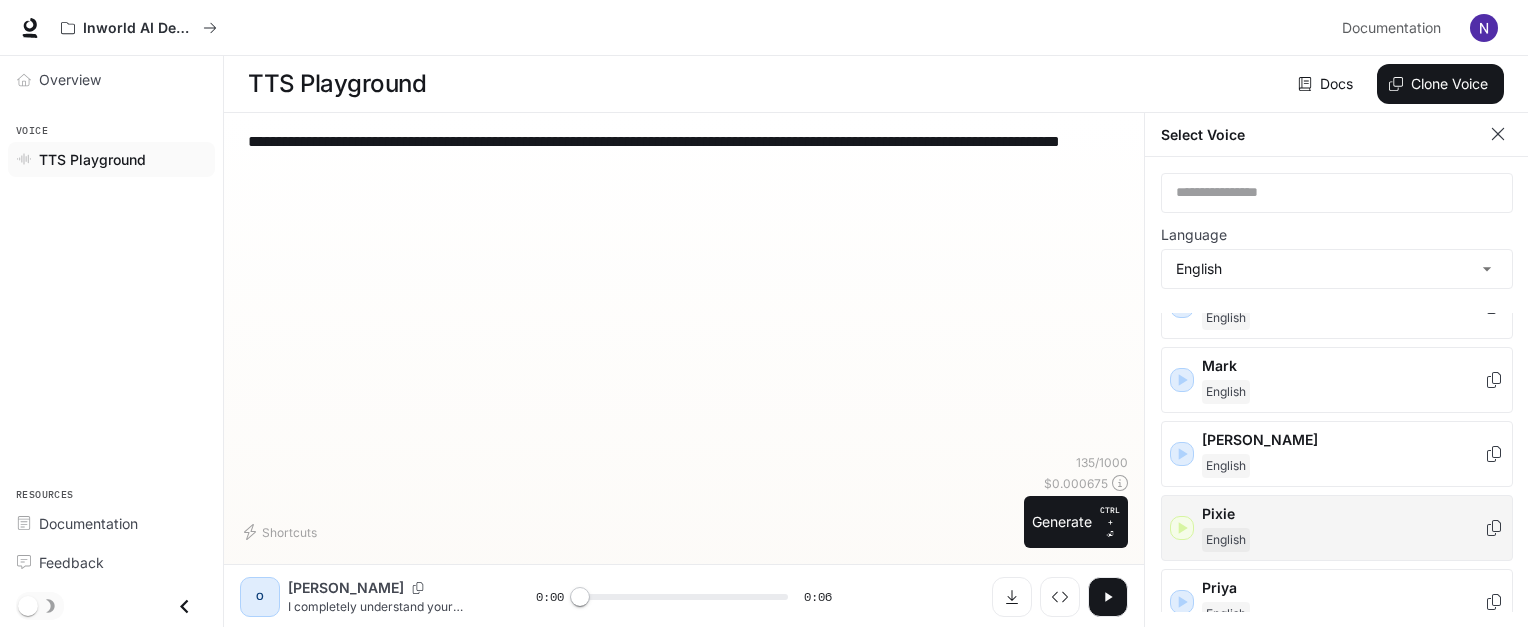 click on "Pixie" at bounding box center (1343, 514) 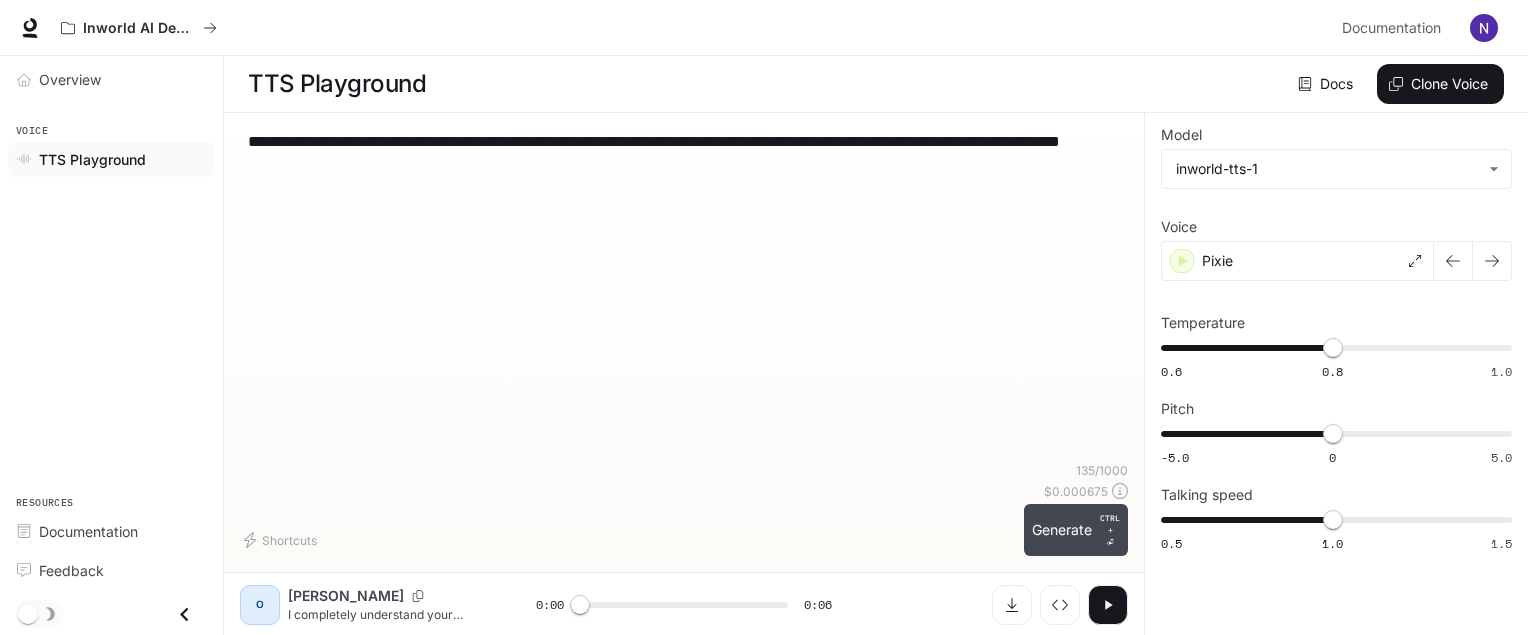 click on "Generate CTRL +  ⏎" at bounding box center [1076, 530] 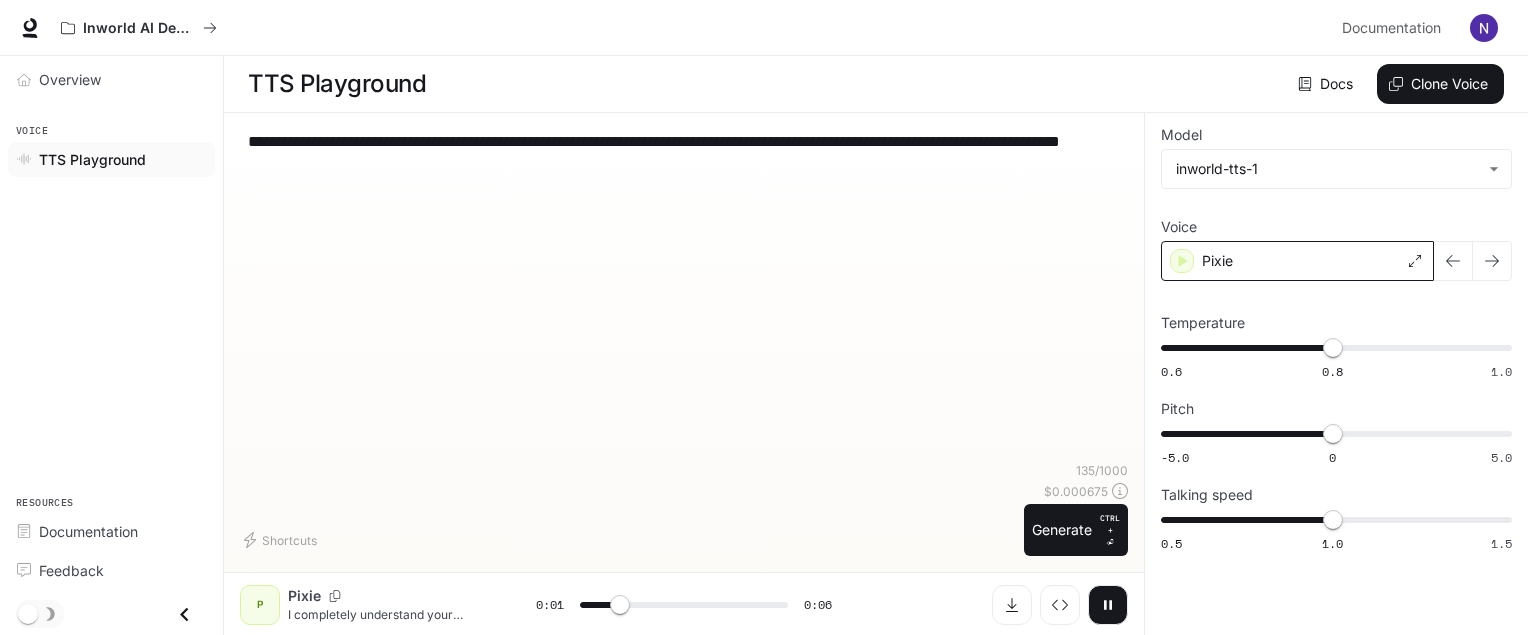 click on "Pixie" at bounding box center (1297, 261) 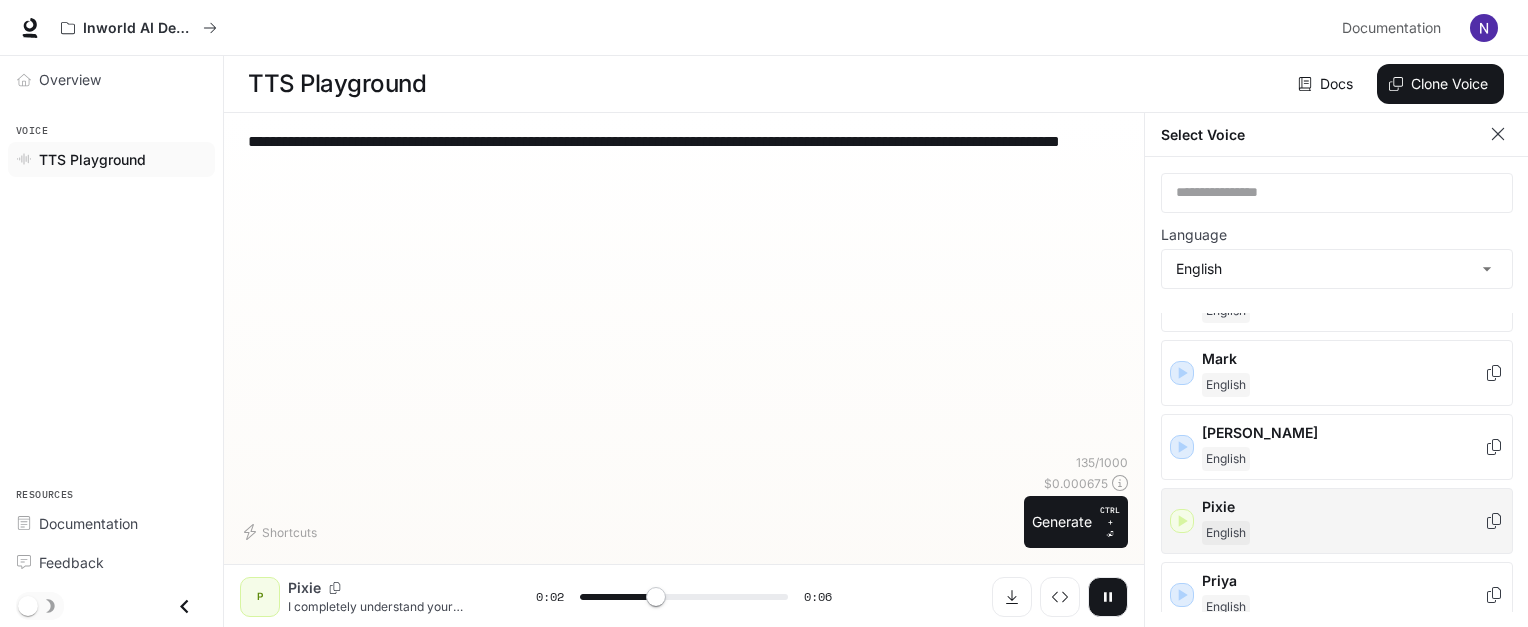 scroll, scrollTop: 1192, scrollLeft: 0, axis: vertical 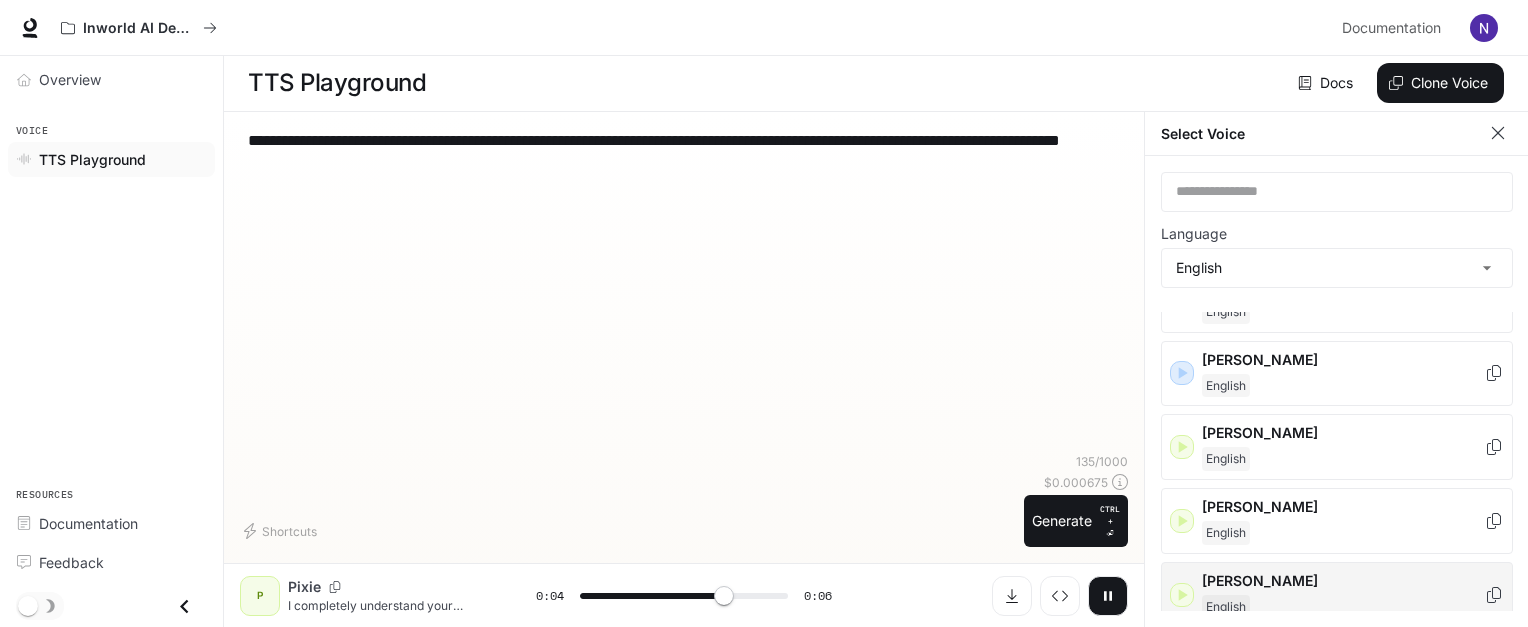 click on "[PERSON_NAME]" at bounding box center [1343, 595] 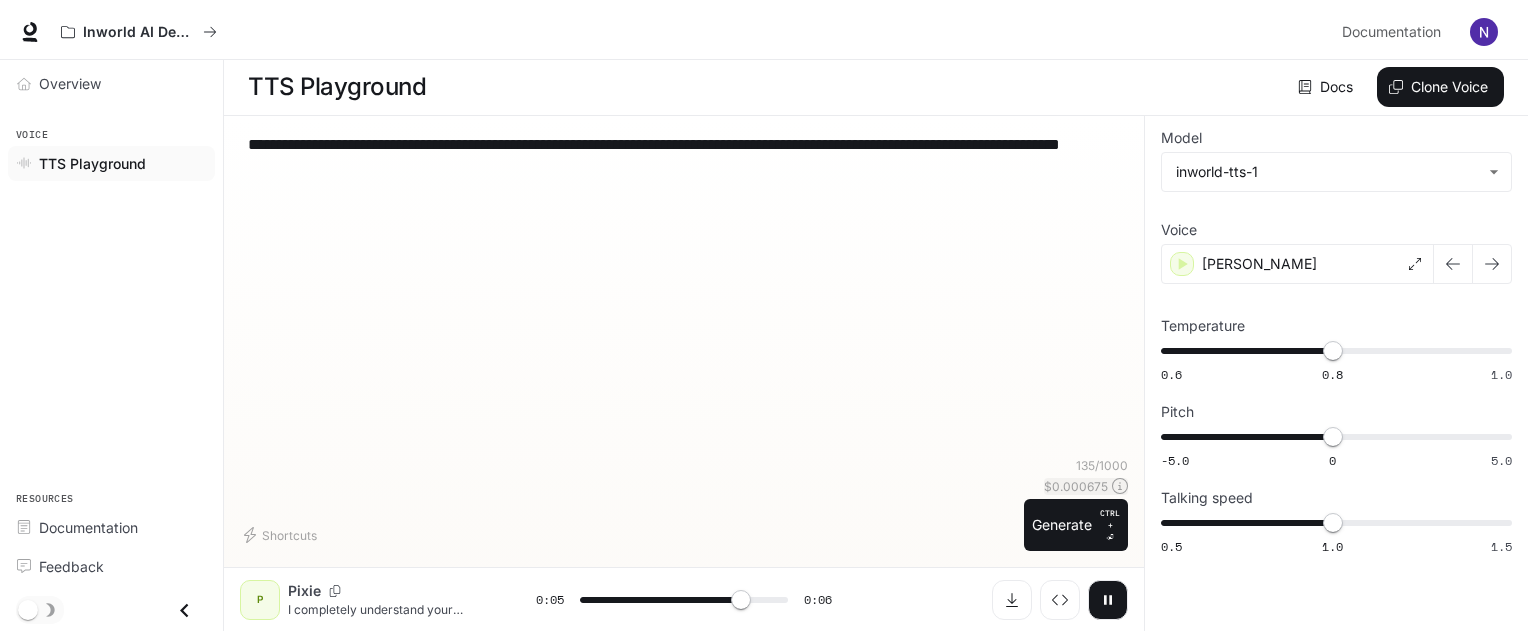 scroll, scrollTop: 0, scrollLeft: 0, axis: both 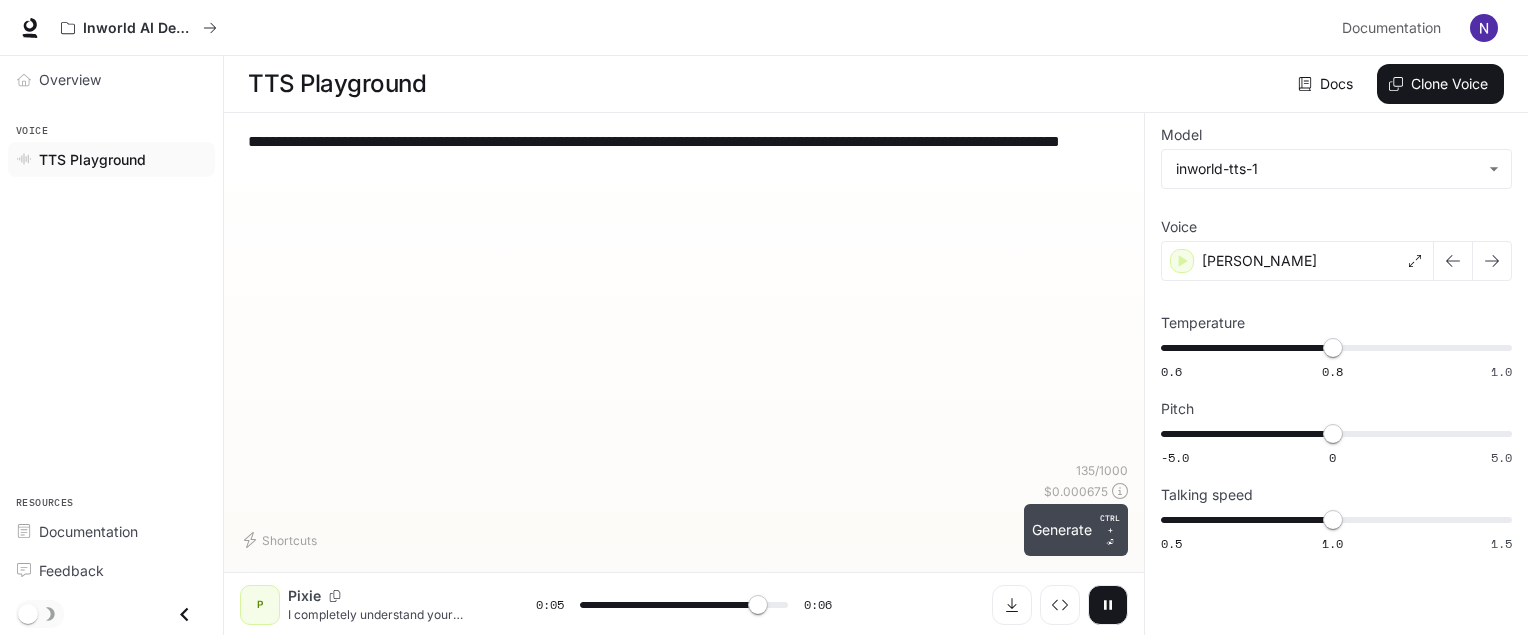 click on "Generate CTRL +  ⏎" at bounding box center (1076, 530) 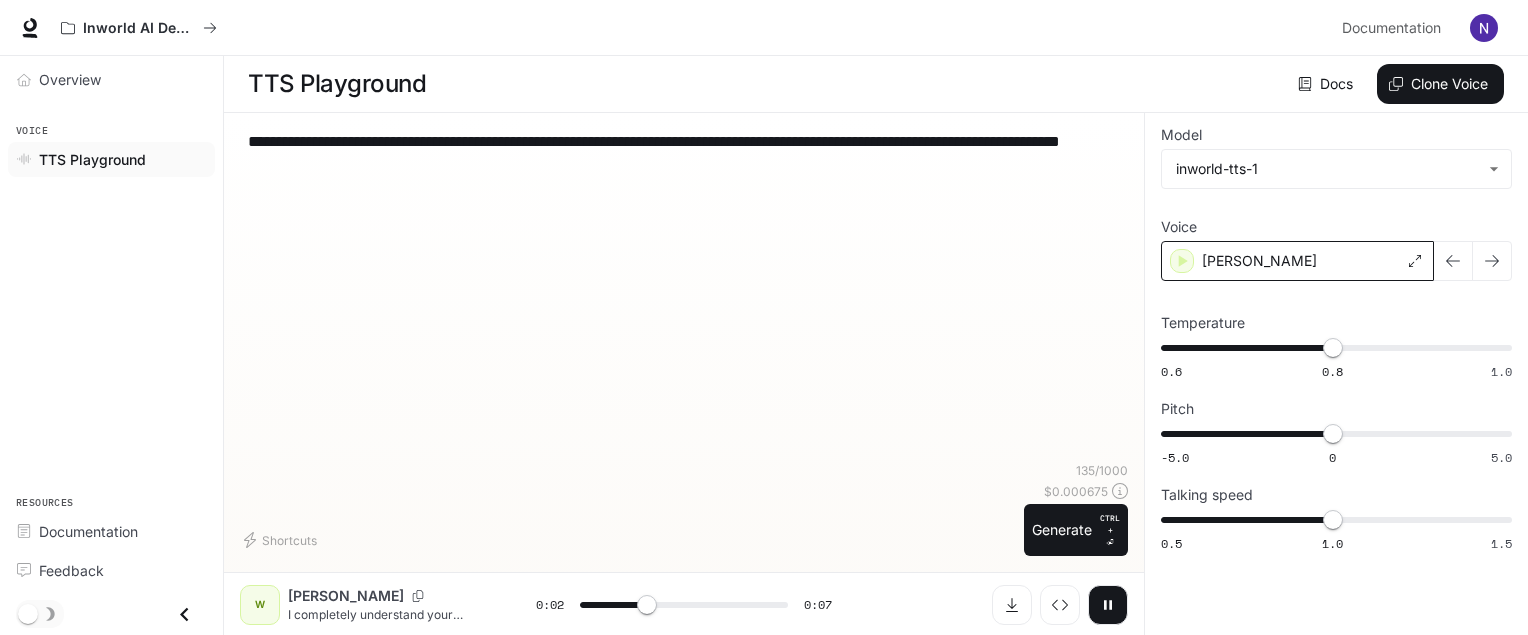 drag, startPoint x: 1409, startPoint y: 248, endPoint x: 1415, endPoint y: 258, distance: 11.661903 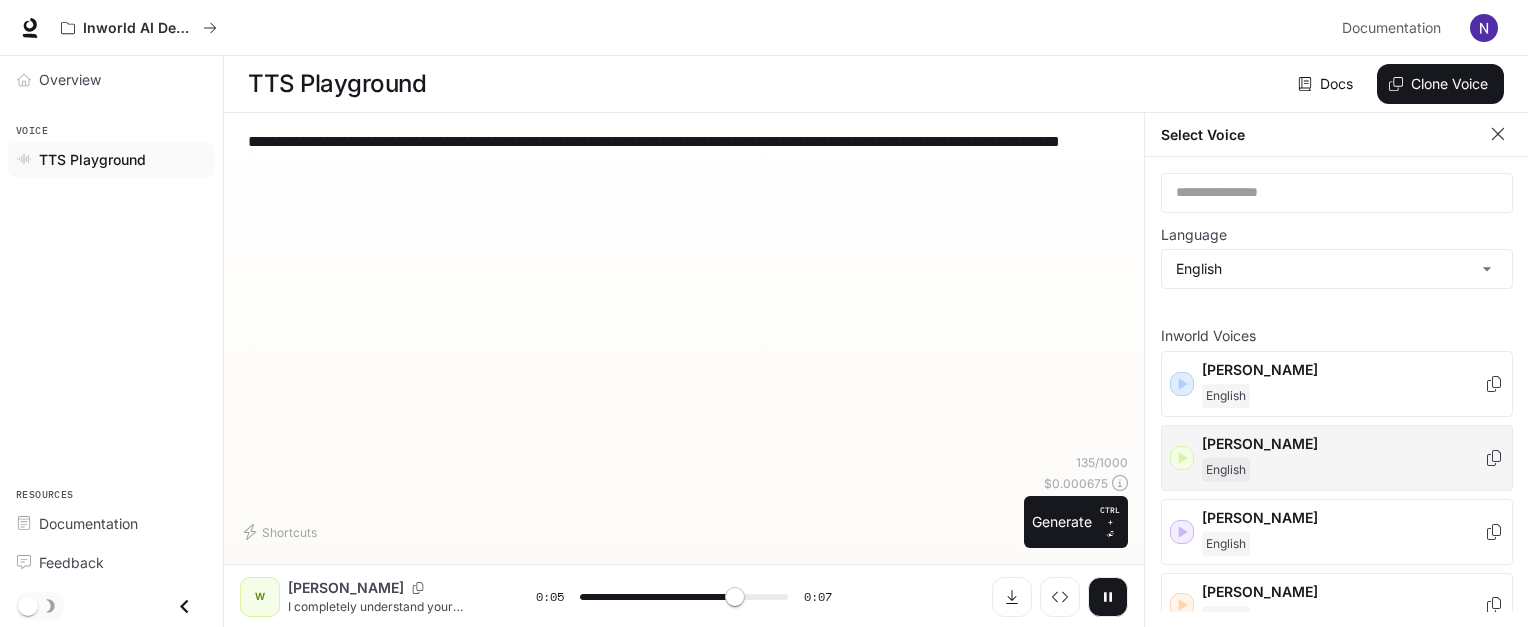 click on "English" at bounding box center [1343, 470] 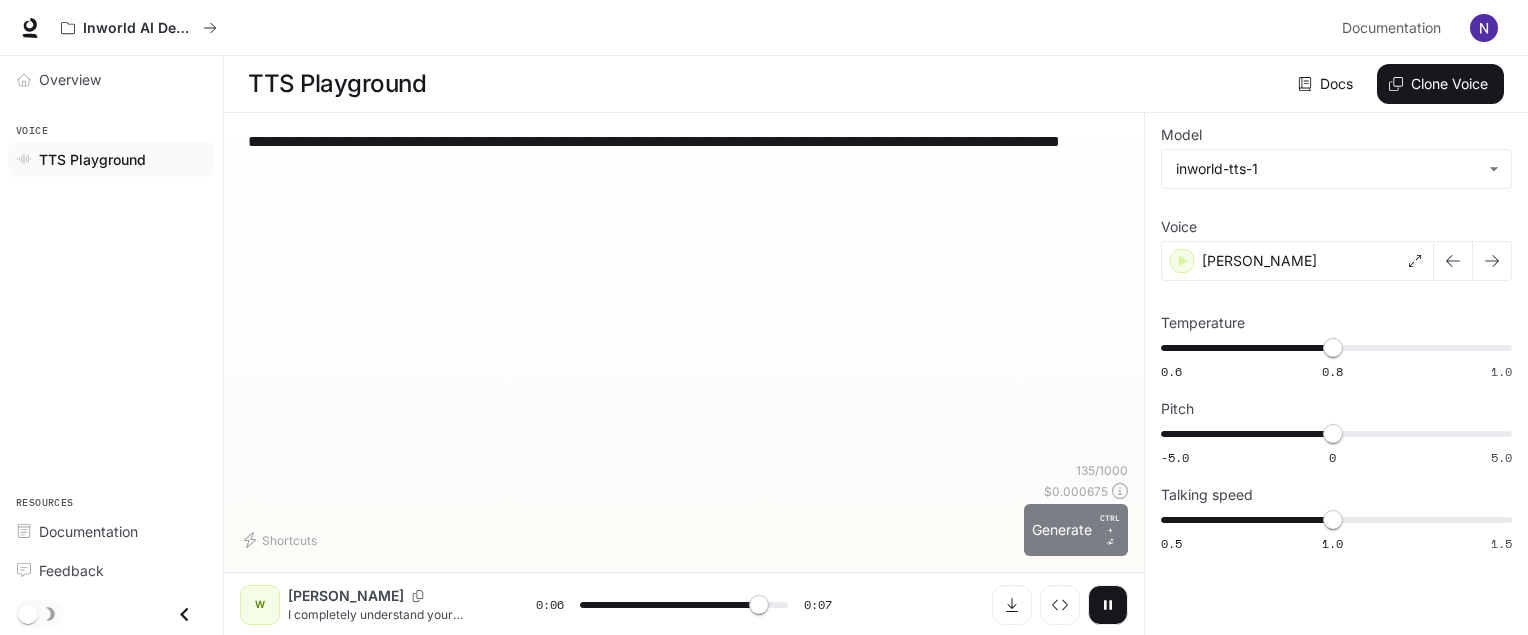 click on "Generate CTRL +  ⏎" at bounding box center (1076, 530) 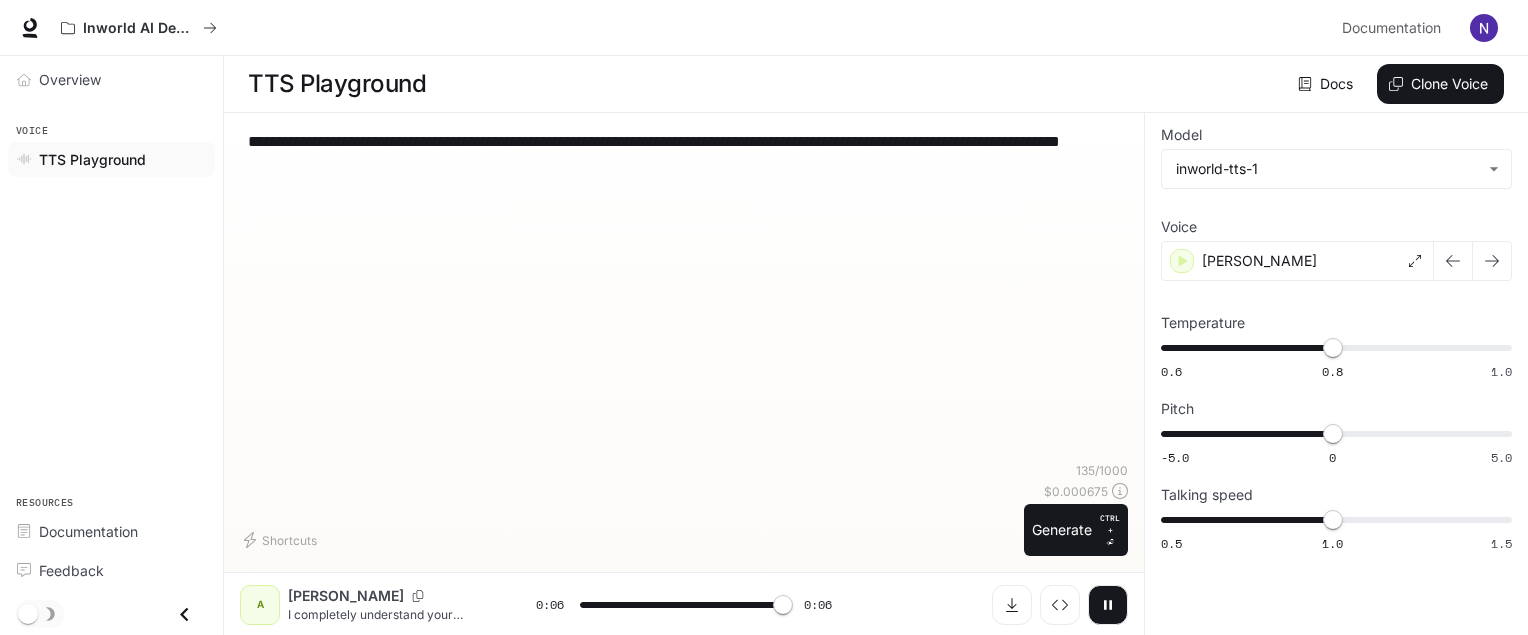 type on "*" 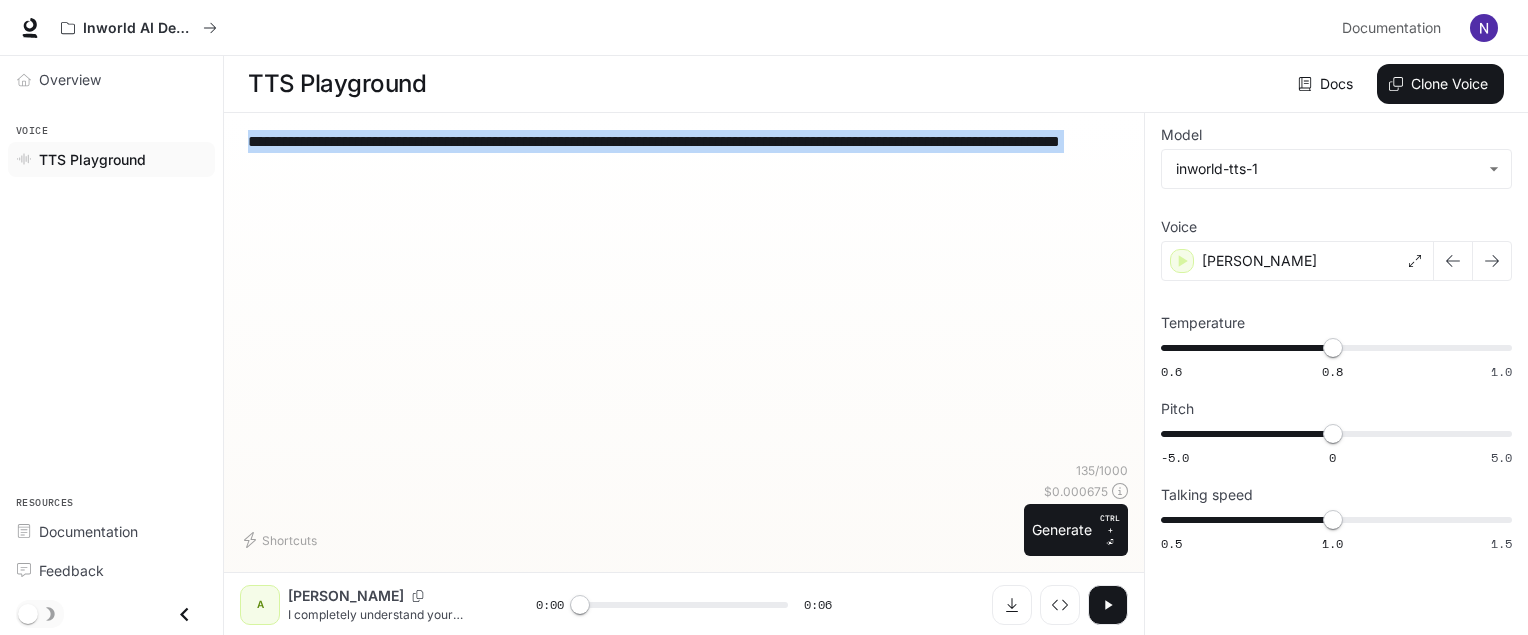 drag, startPoint x: 401, startPoint y: 175, endPoint x: 256, endPoint y: 147, distance: 147.67871 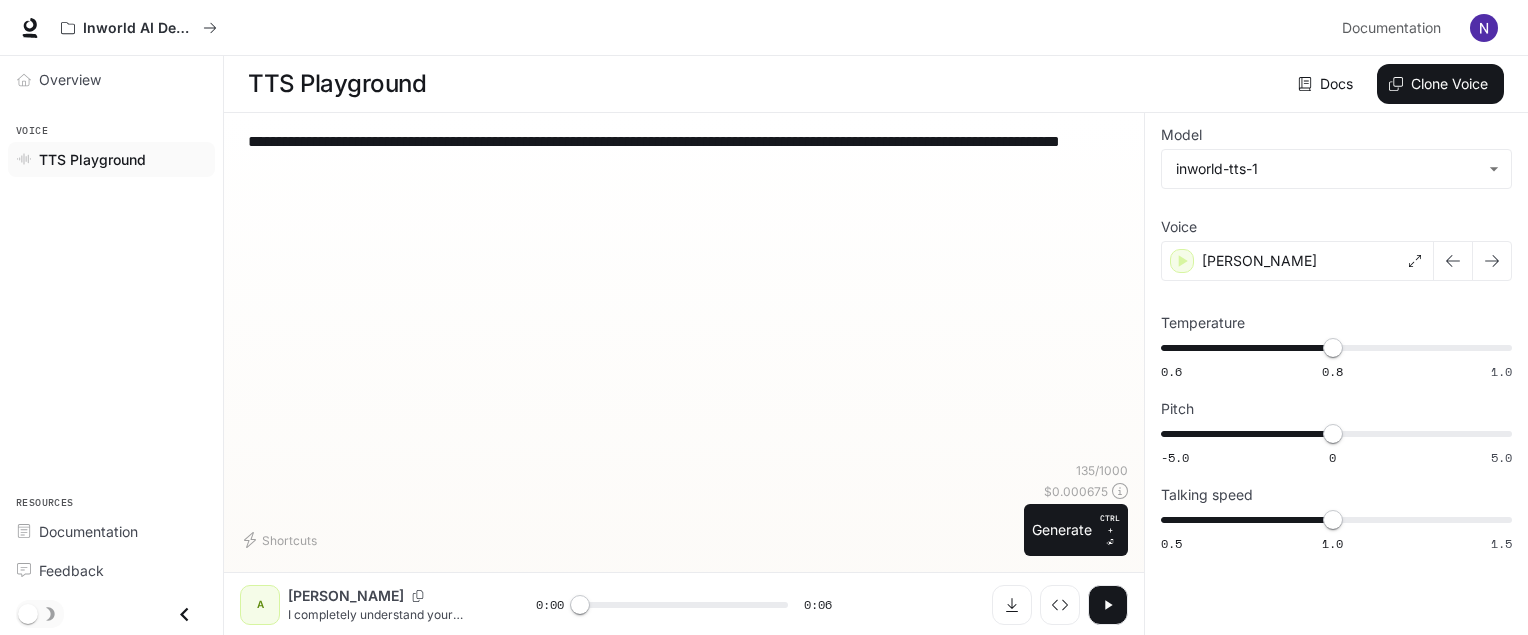drag, startPoint x: 248, startPoint y: 140, endPoint x: 548, endPoint y: 196, distance: 305.18192 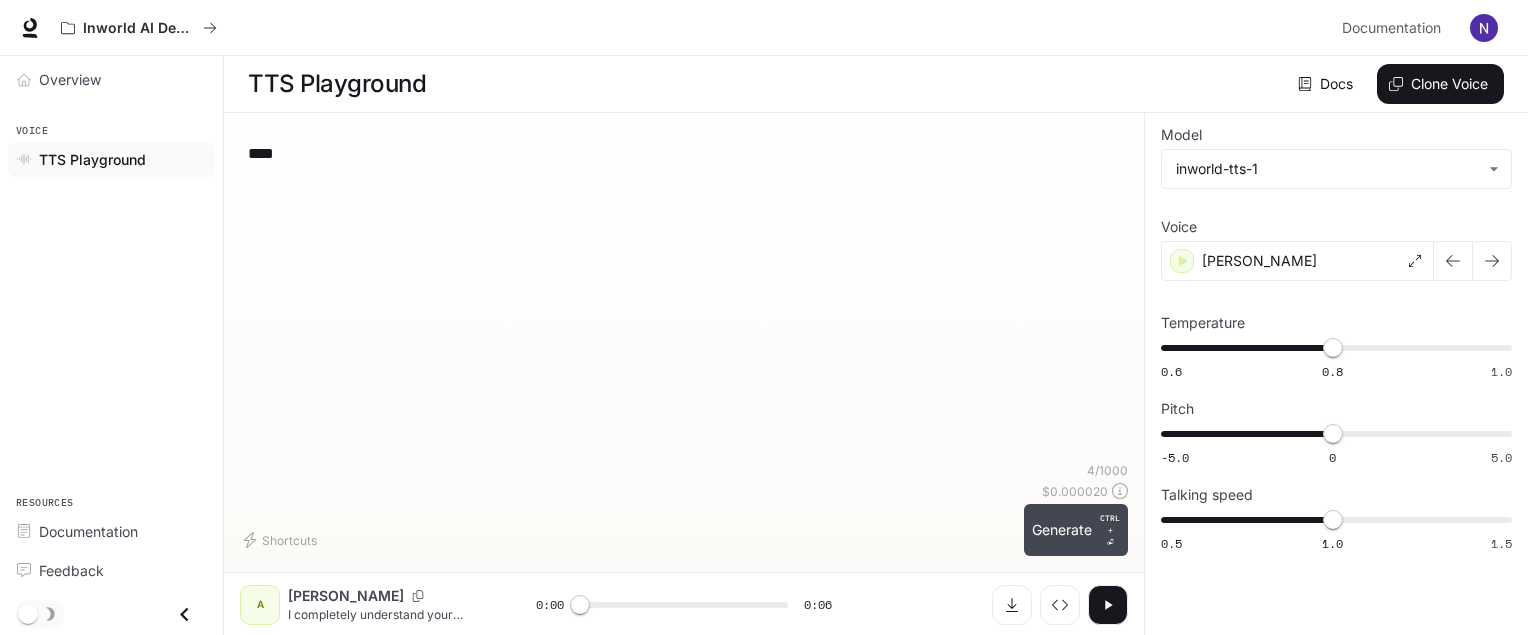 type on "****" 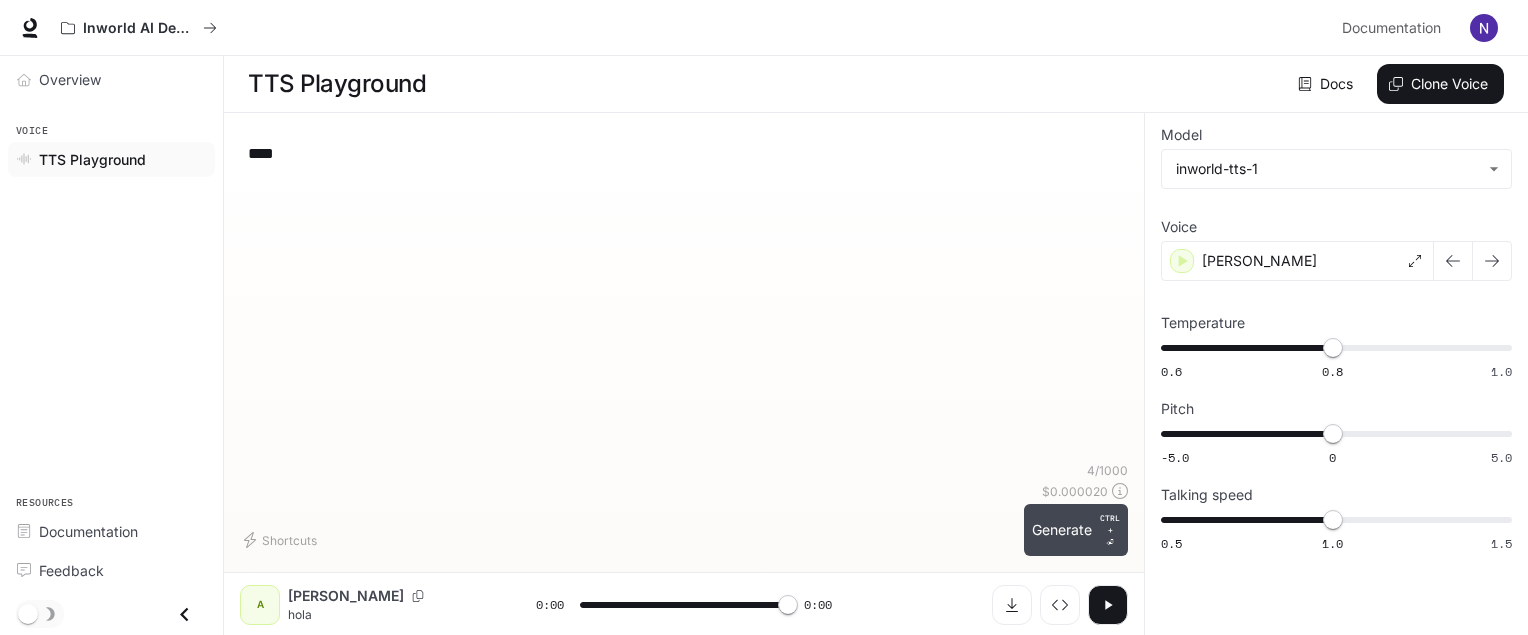type on "*" 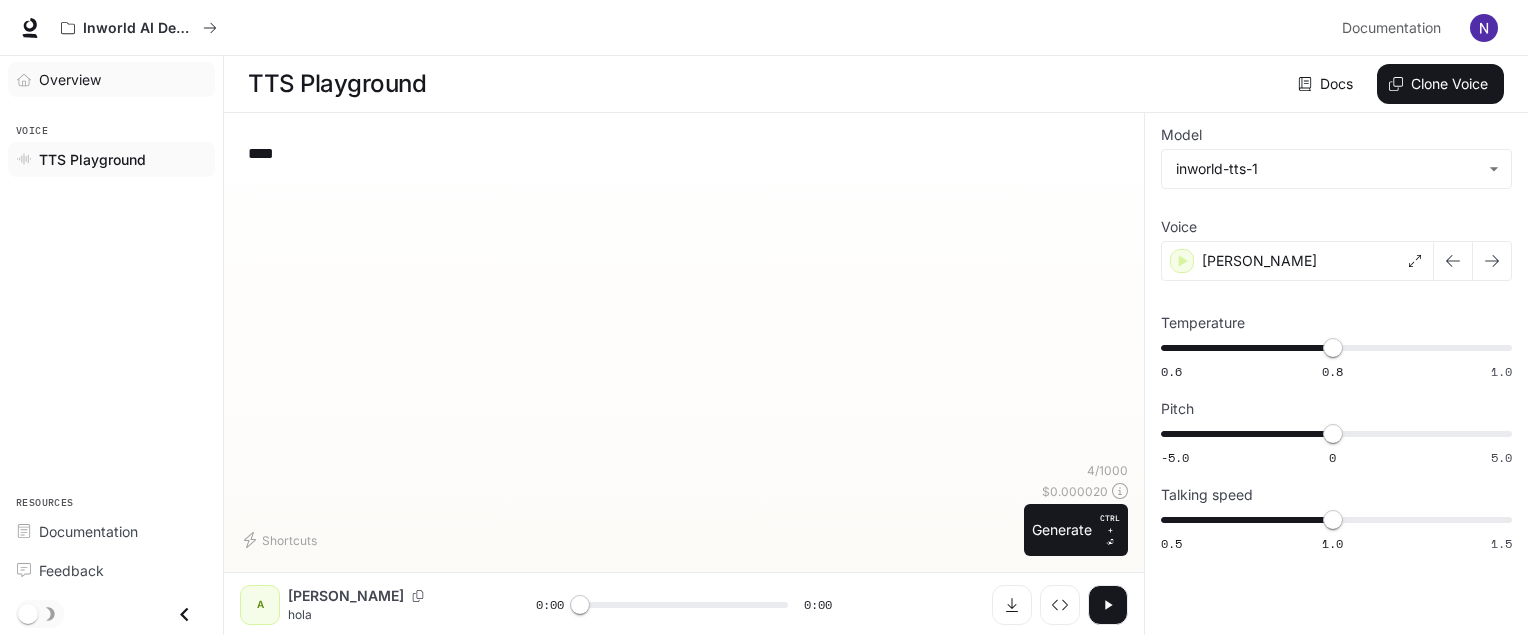 click on "Overview" at bounding box center [70, 79] 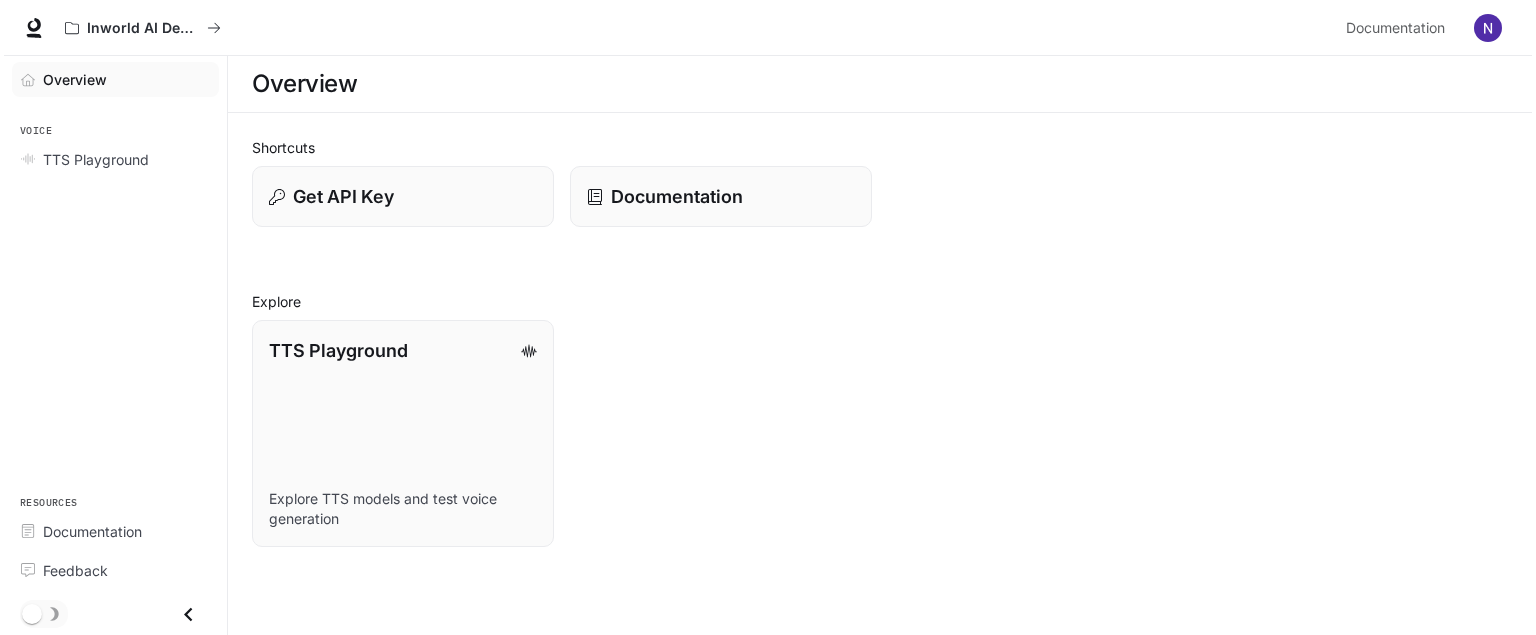 scroll, scrollTop: 0, scrollLeft: 0, axis: both 